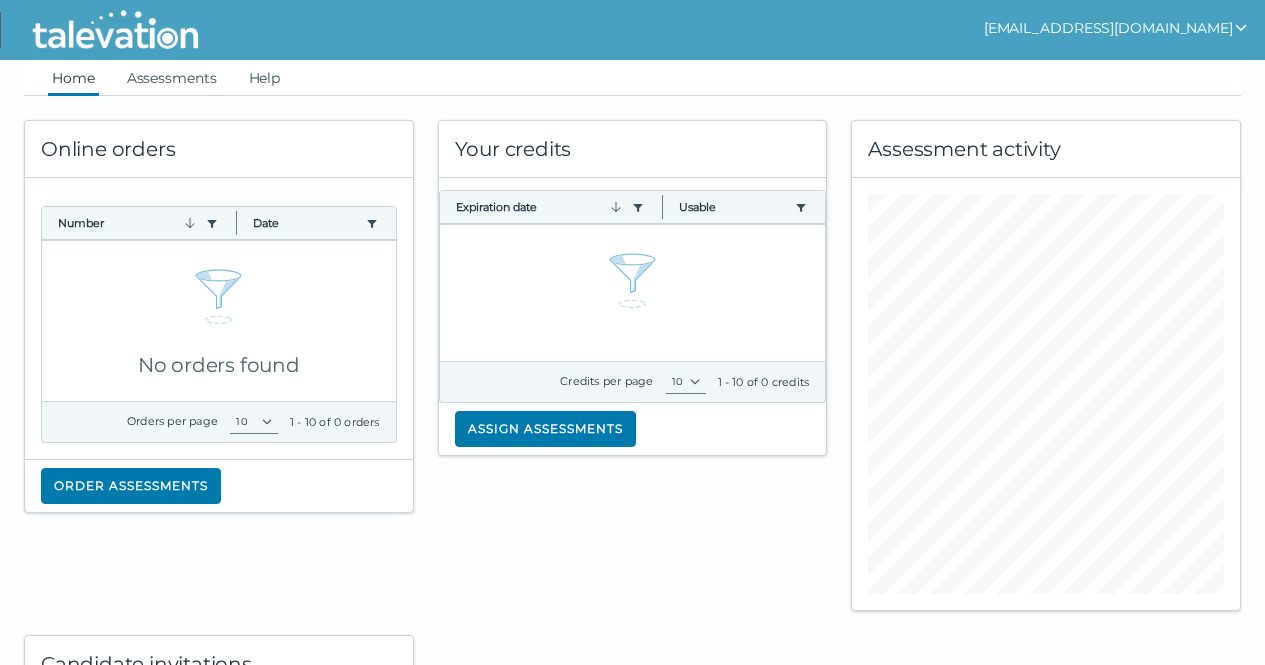scroll, scrollTop: 0, scrollLeft: 0, axis: both 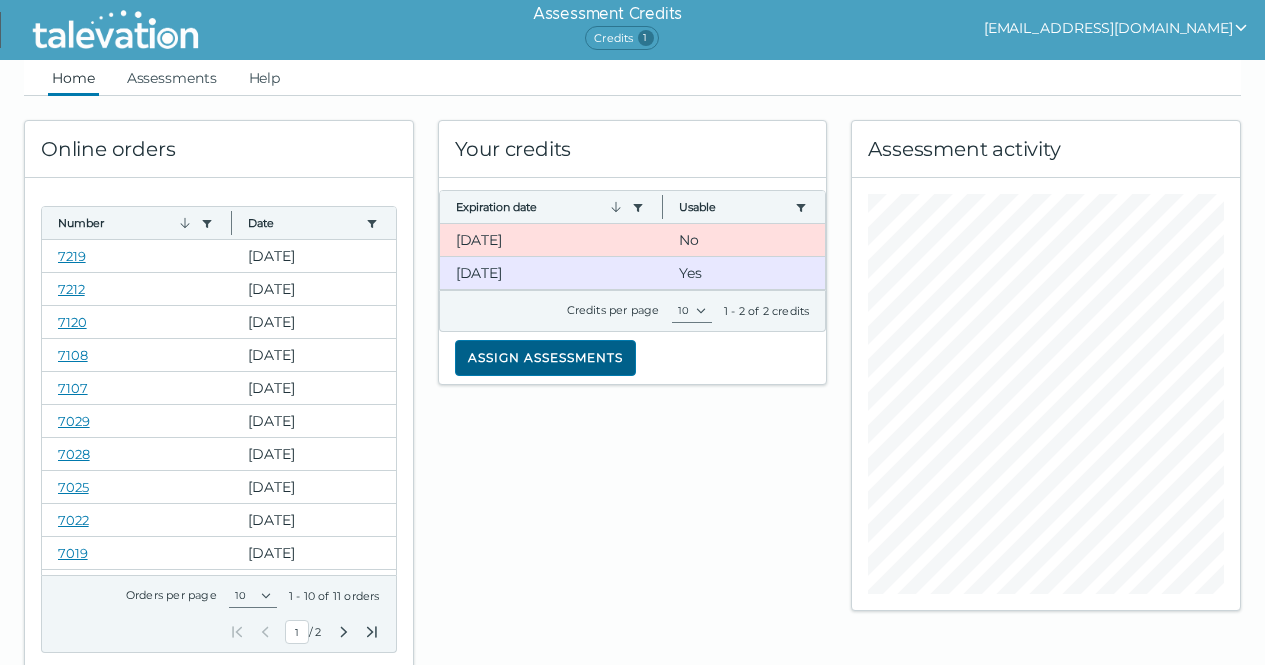 click on "Assign assessments" 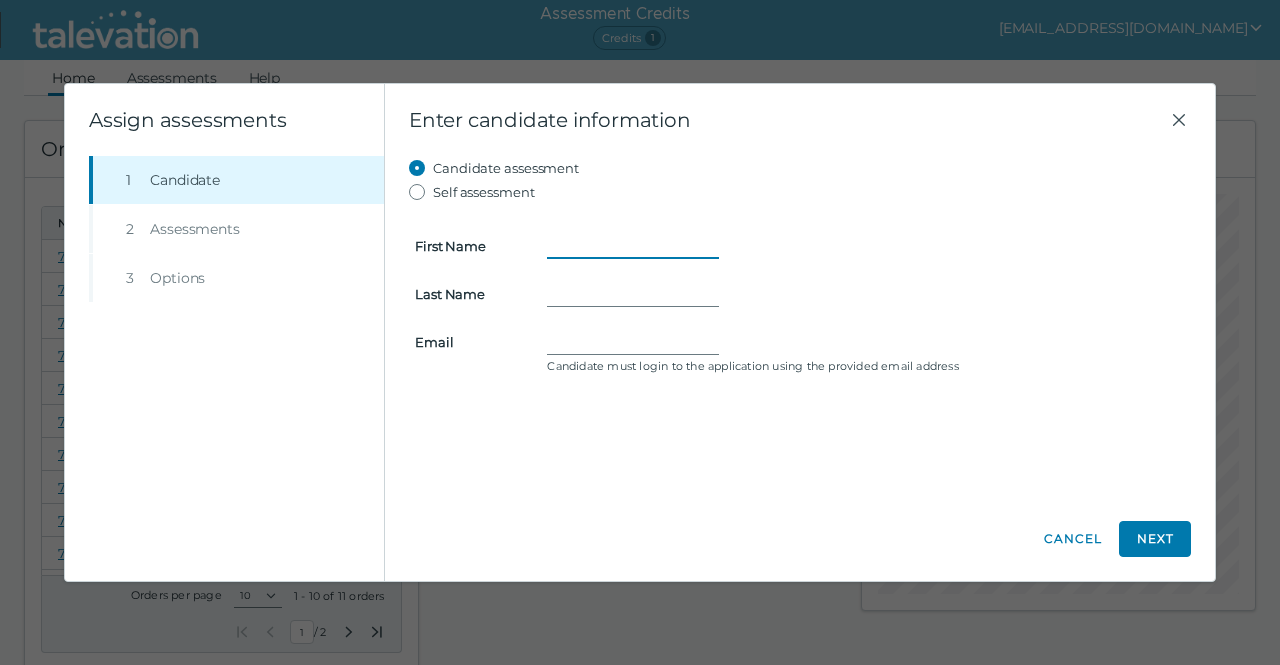 click on "First Name" at bounding box center (633, 246) 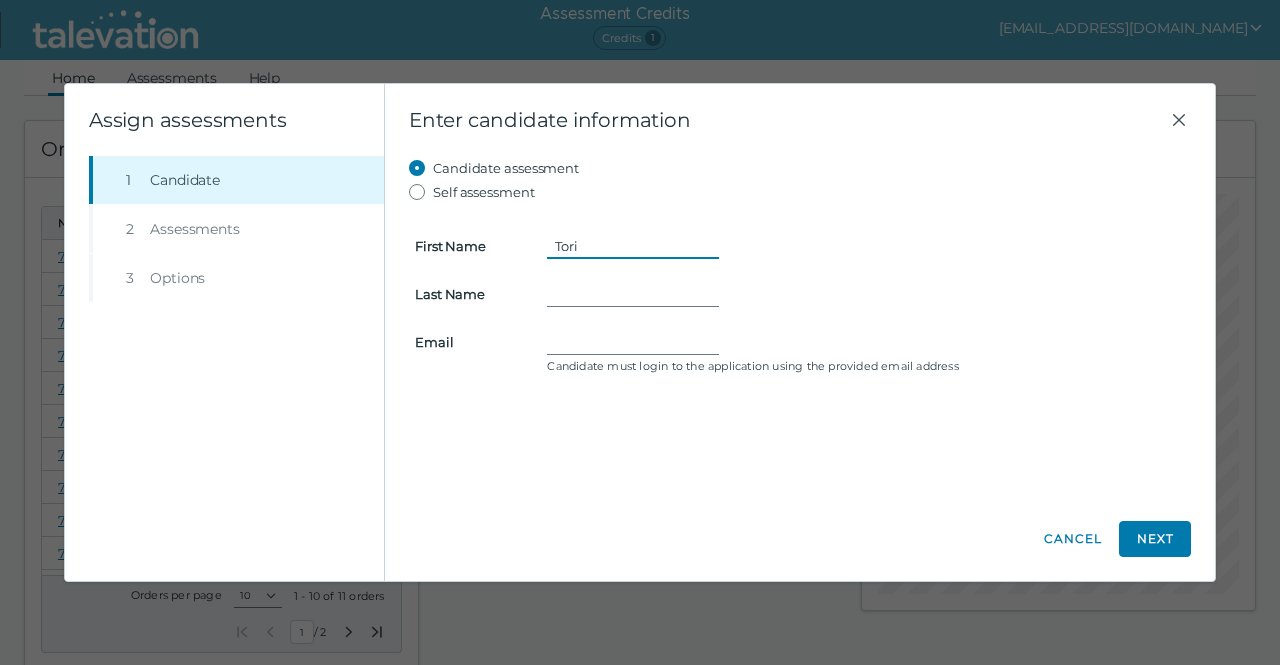 type on "Tori" 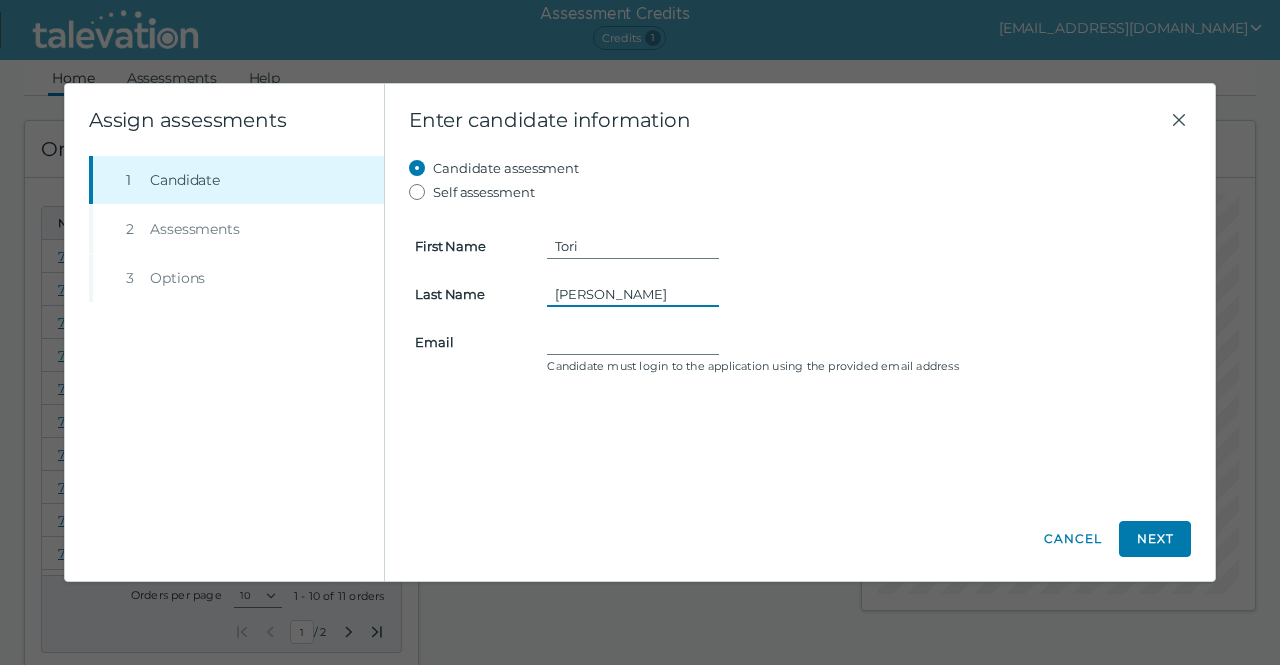 type on "[PERSON_NAME]" 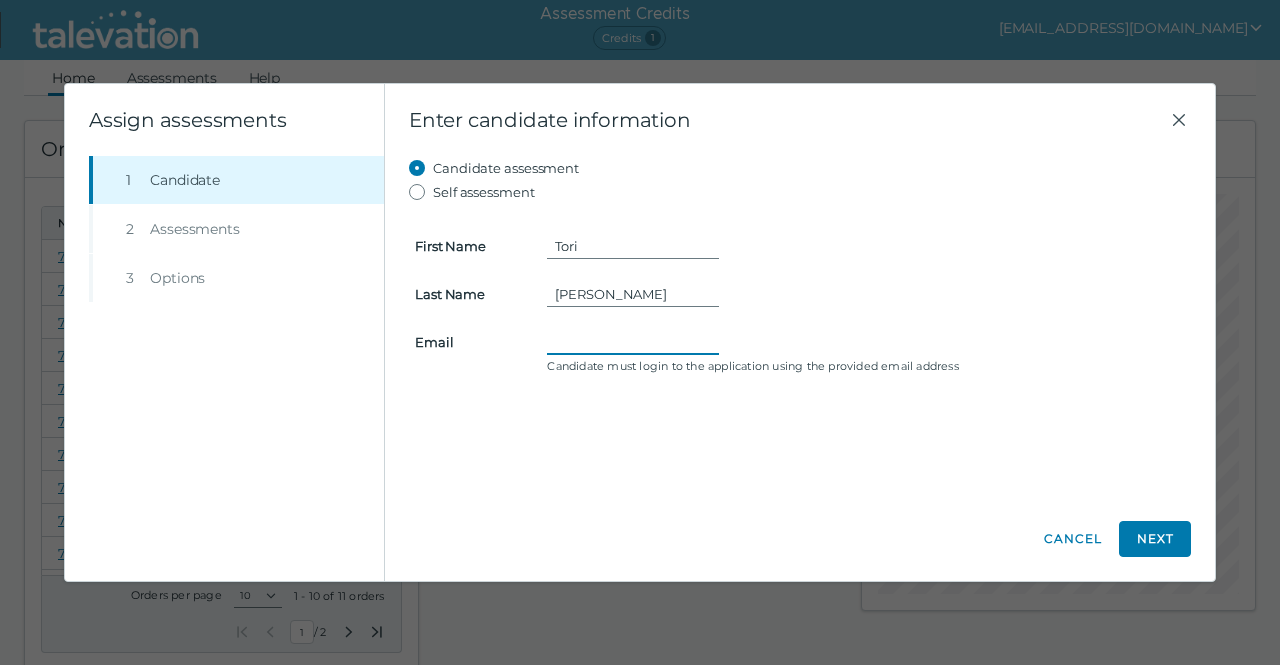click on "Email" at bounding box center (633, 342) 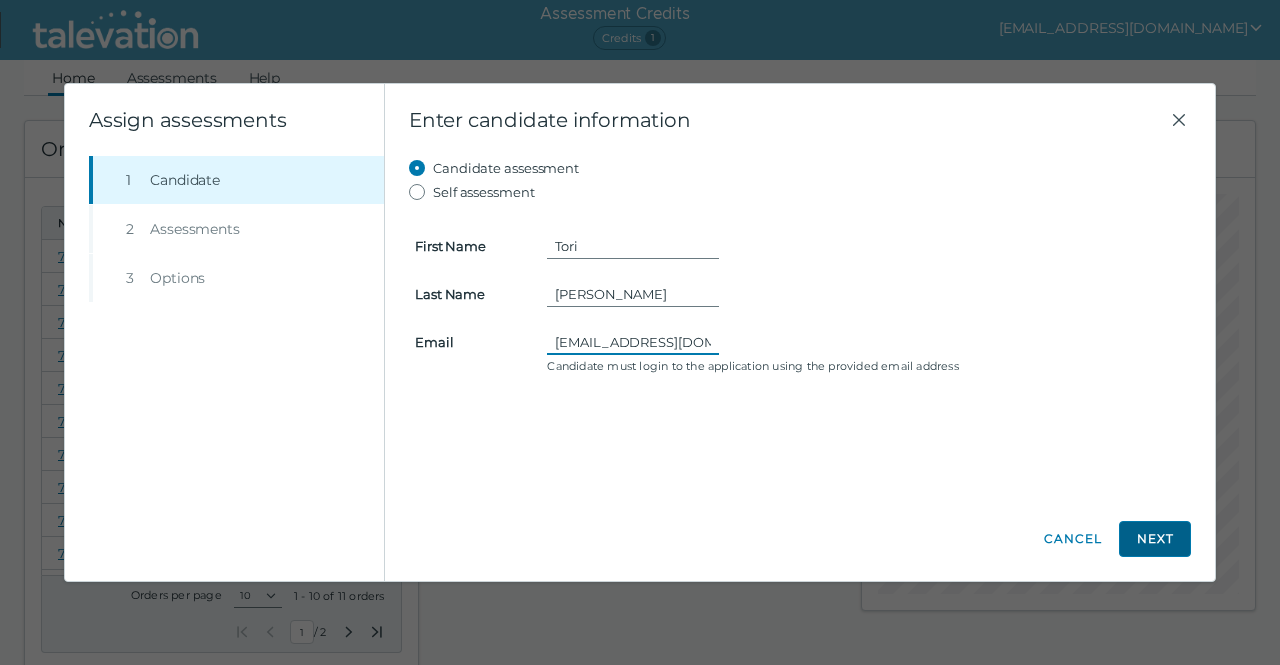 type on "[EMAIL_ADDRESS][DOMAIN_NAME]" 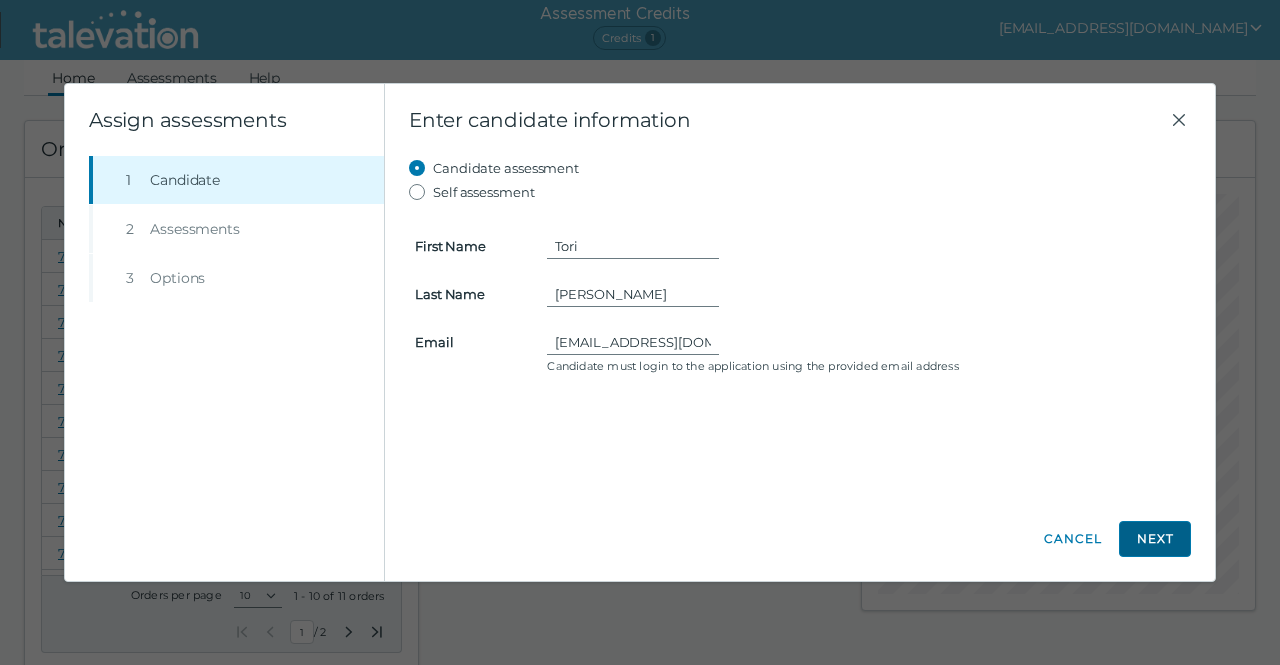 click on "Next" 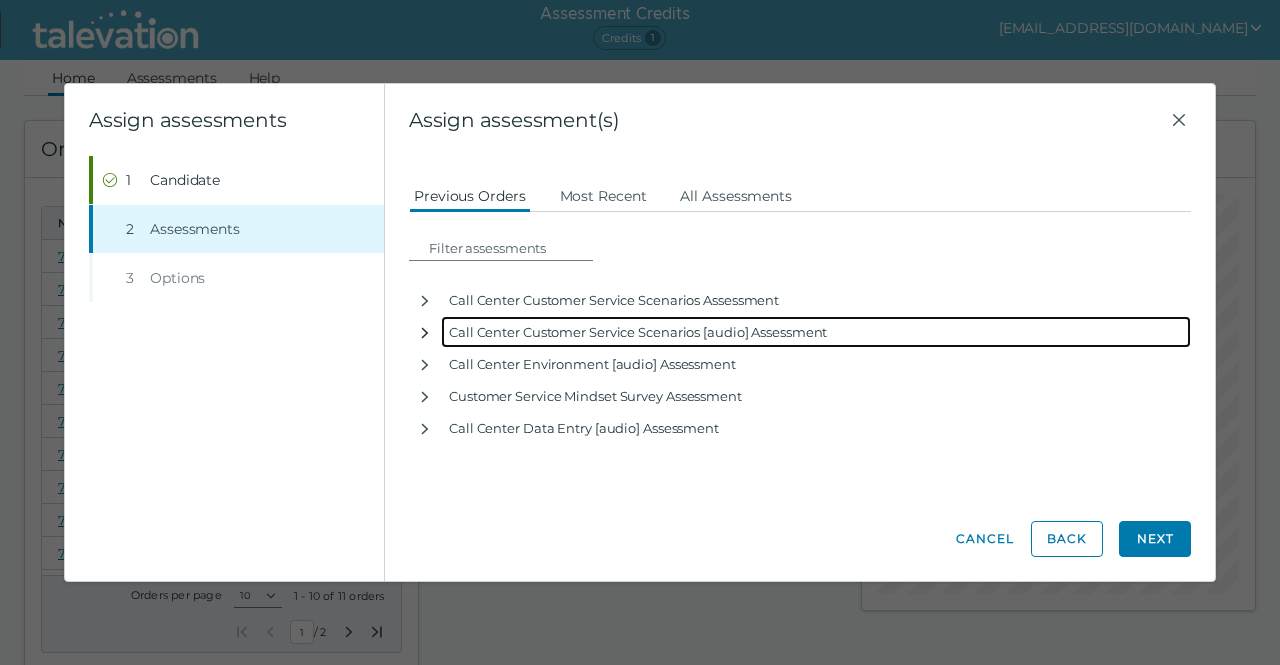 click 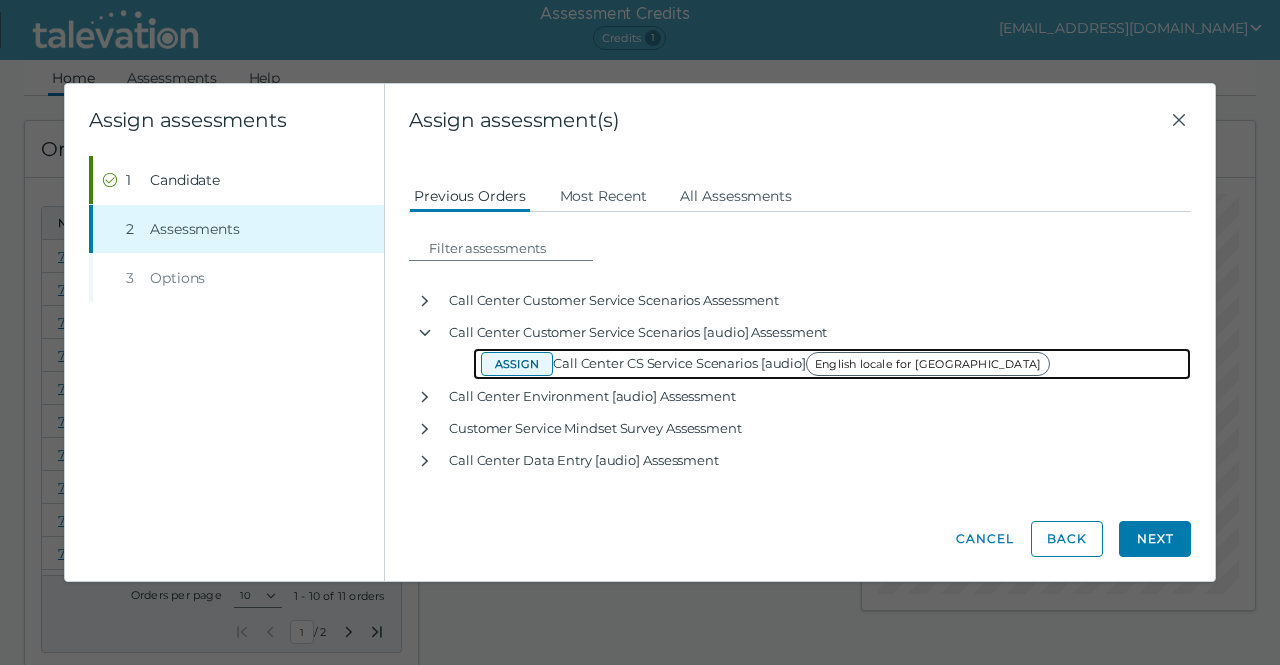 click on "Assign" at bounding box center [517, 364] 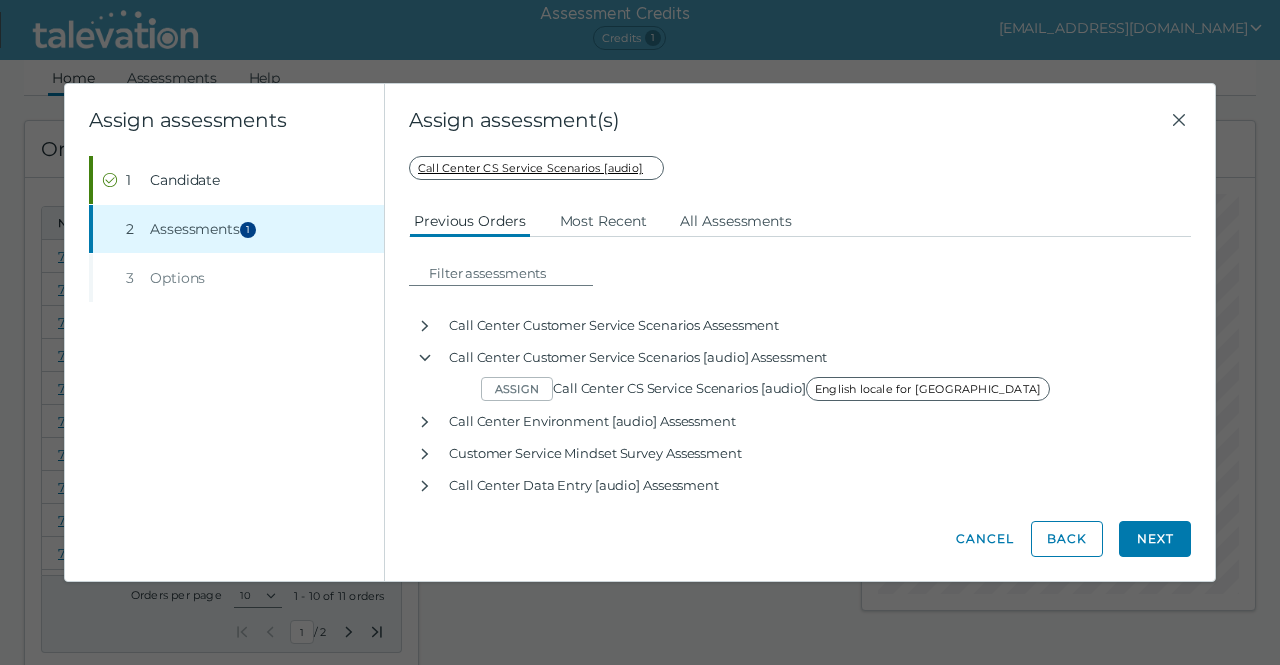 click on "Next" 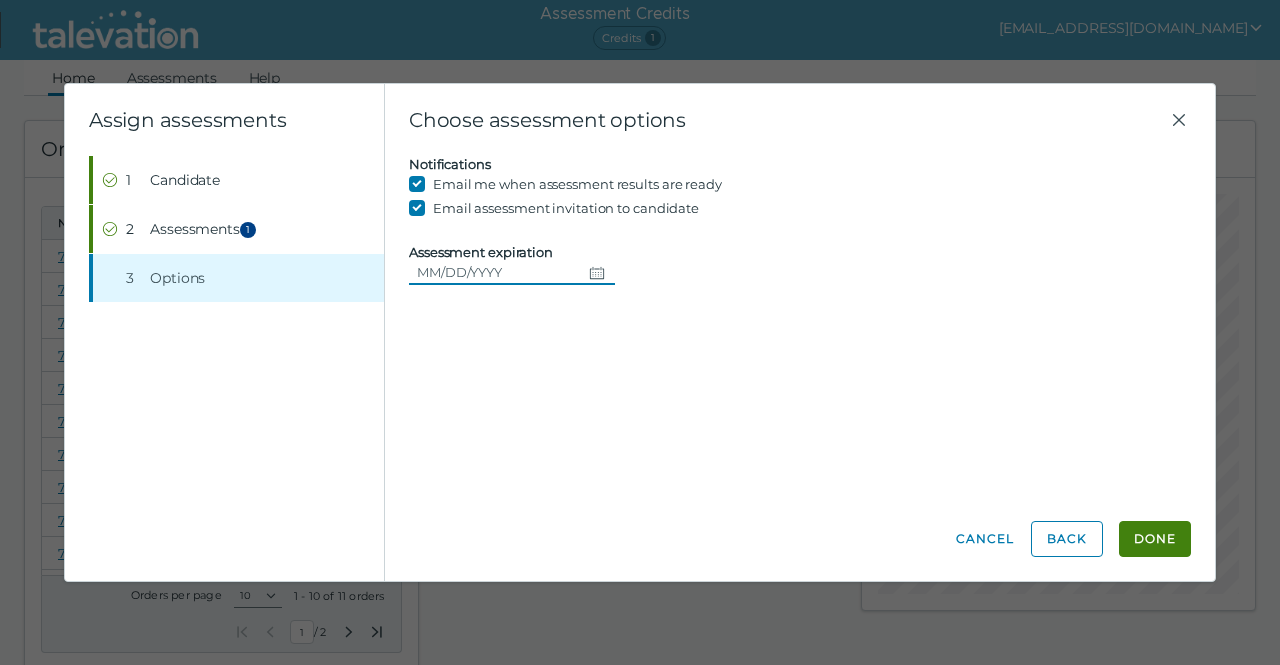 click 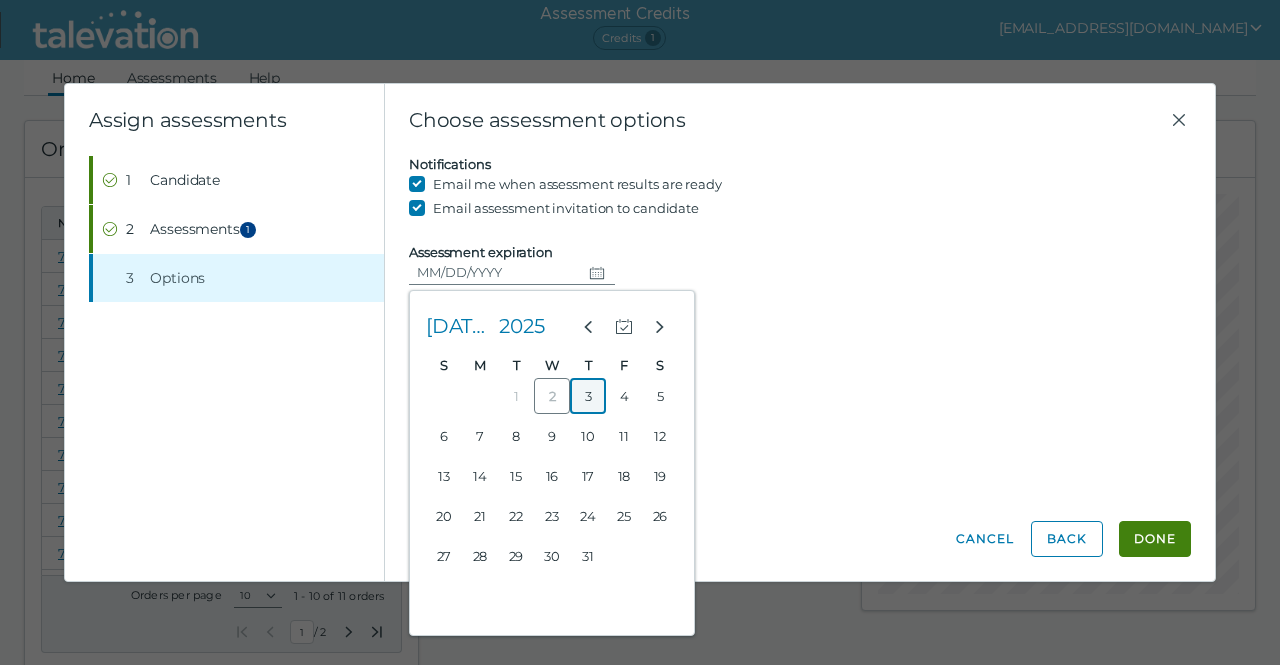 click on "3" 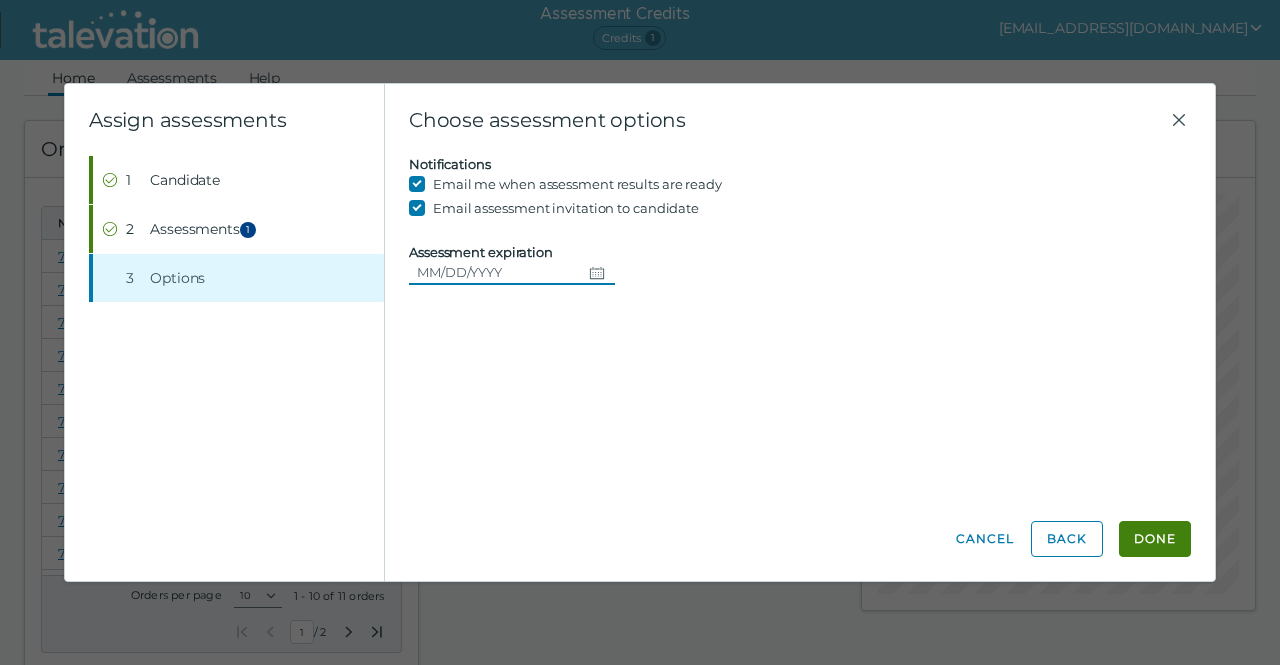 type on "[DATE]" 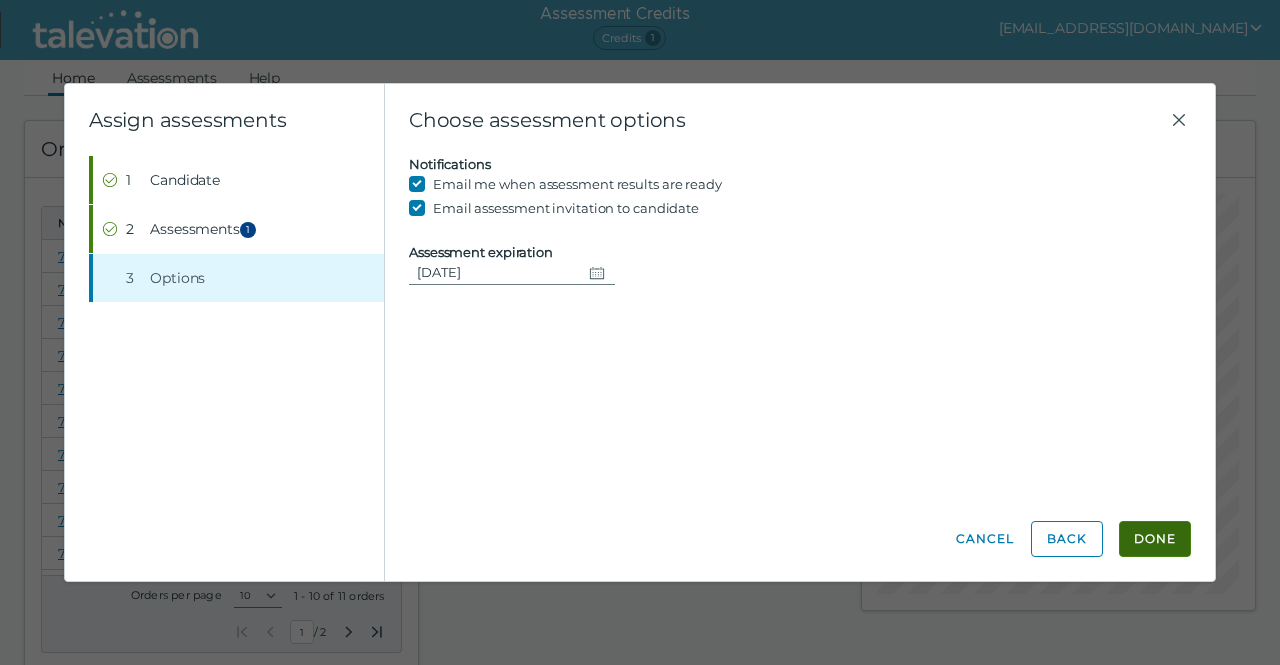 click on "Done" 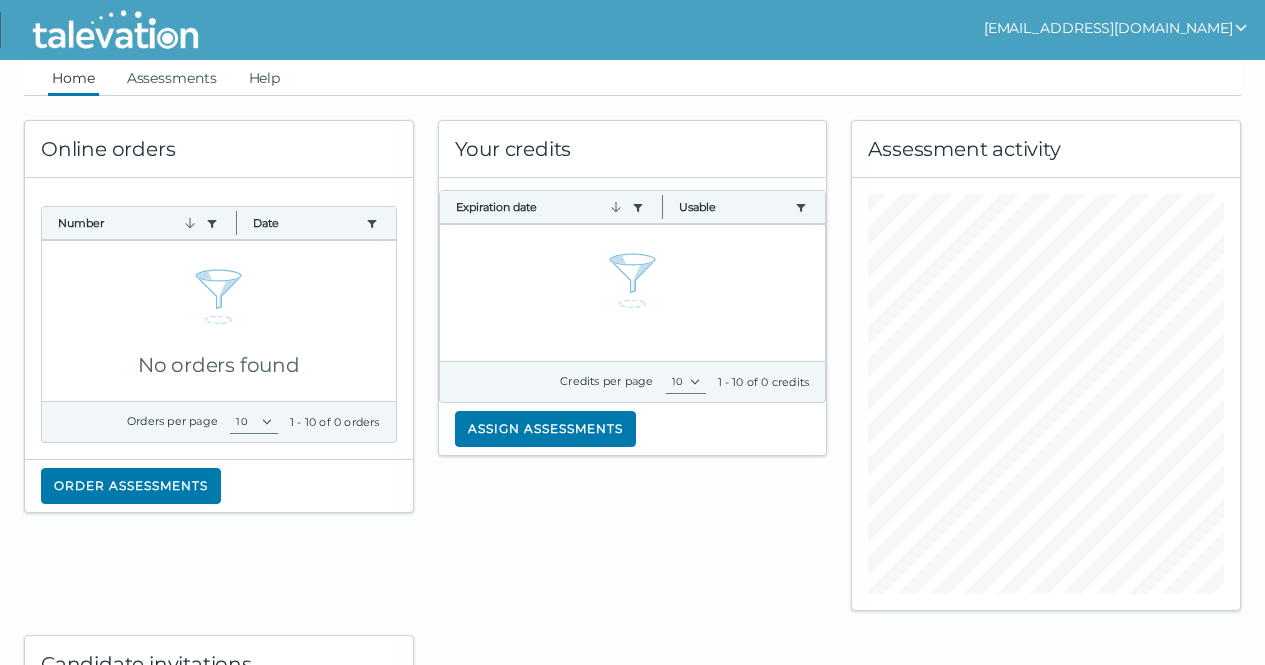 scroll, scrollTop: 0, scrollLeft: 0, axis: both 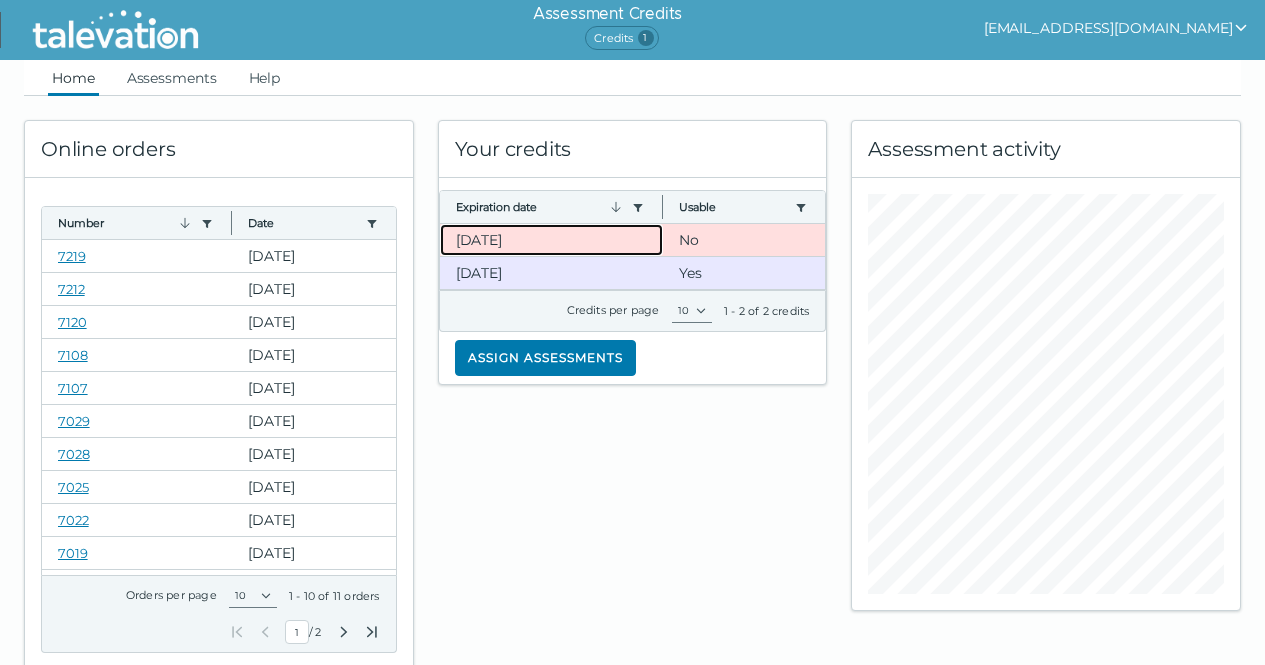 click on "[DATE]" 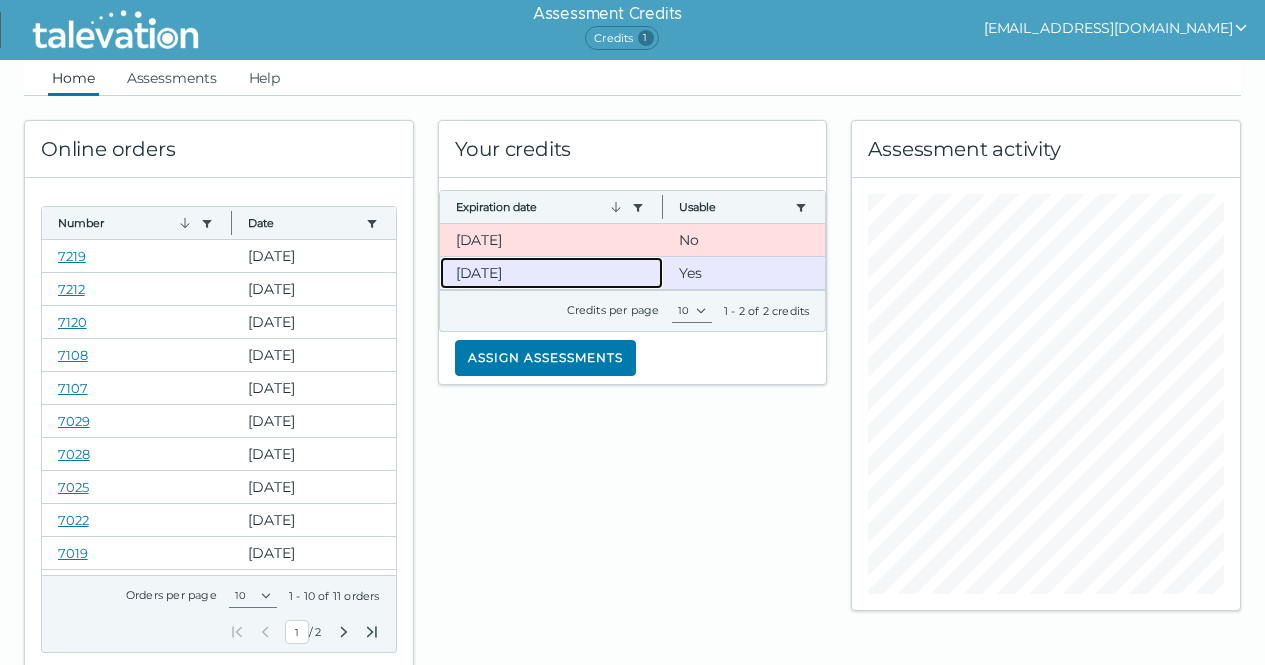 click on "[DATE]" 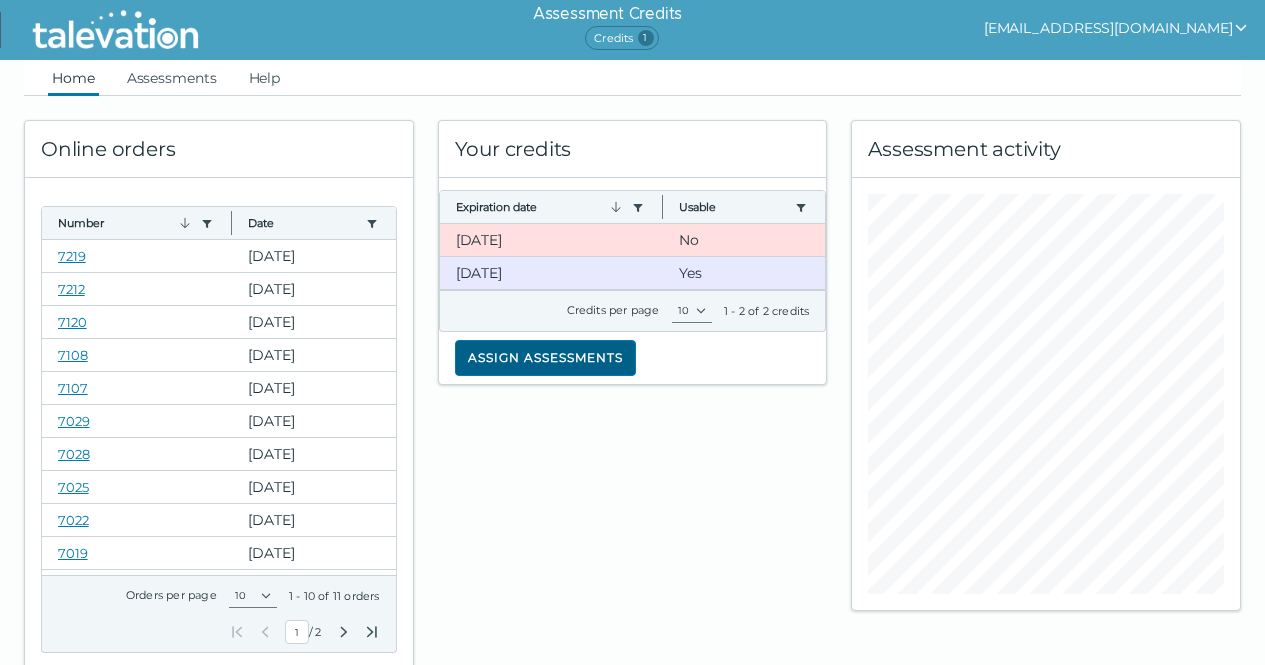 click on "Assign assessments" 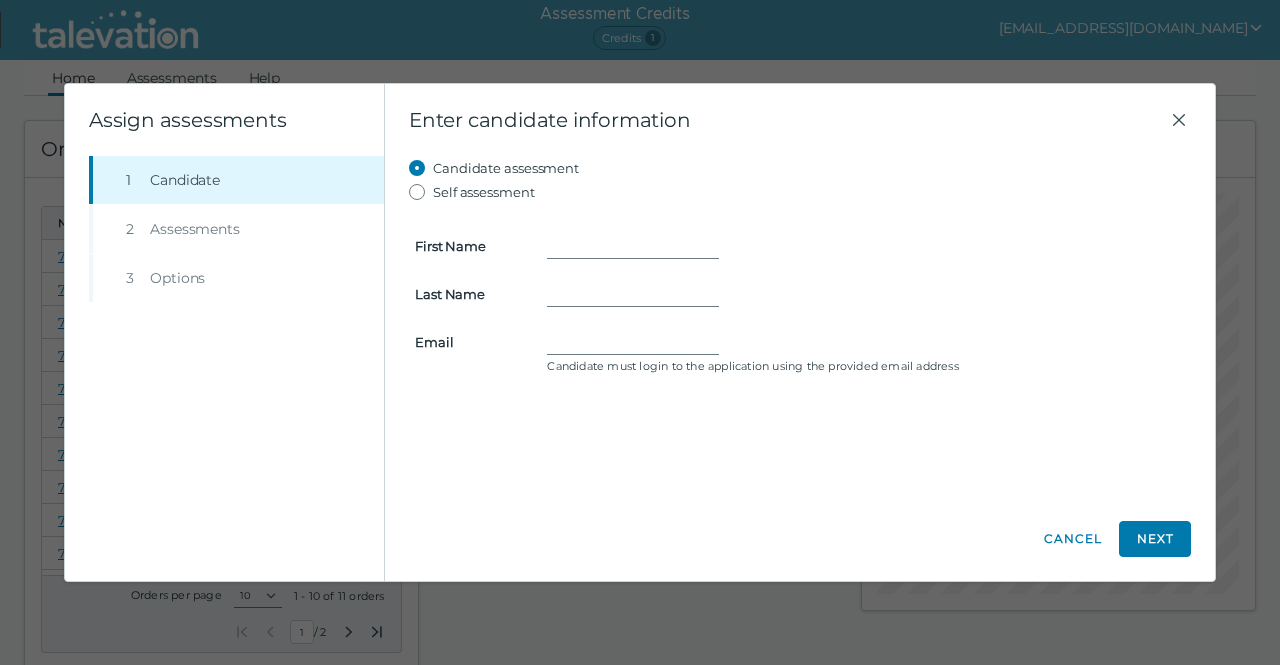 click on "Step  2  Assessments" at bounding box center [236, 229] 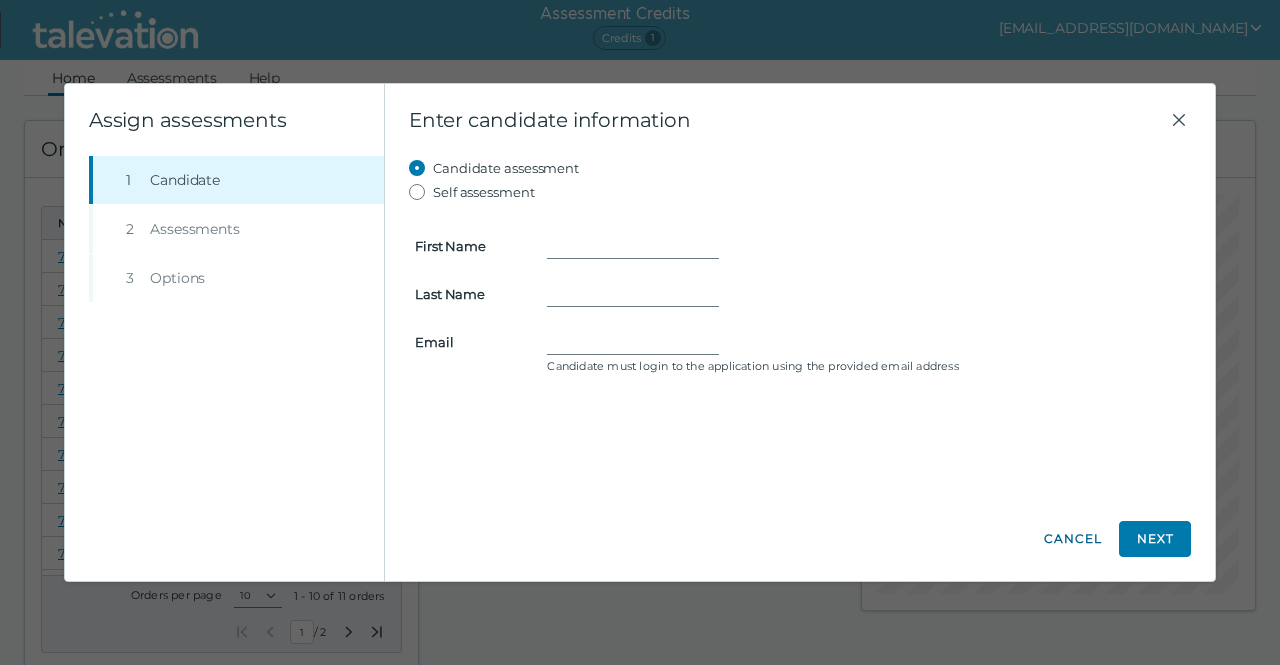 click on "Cancel" 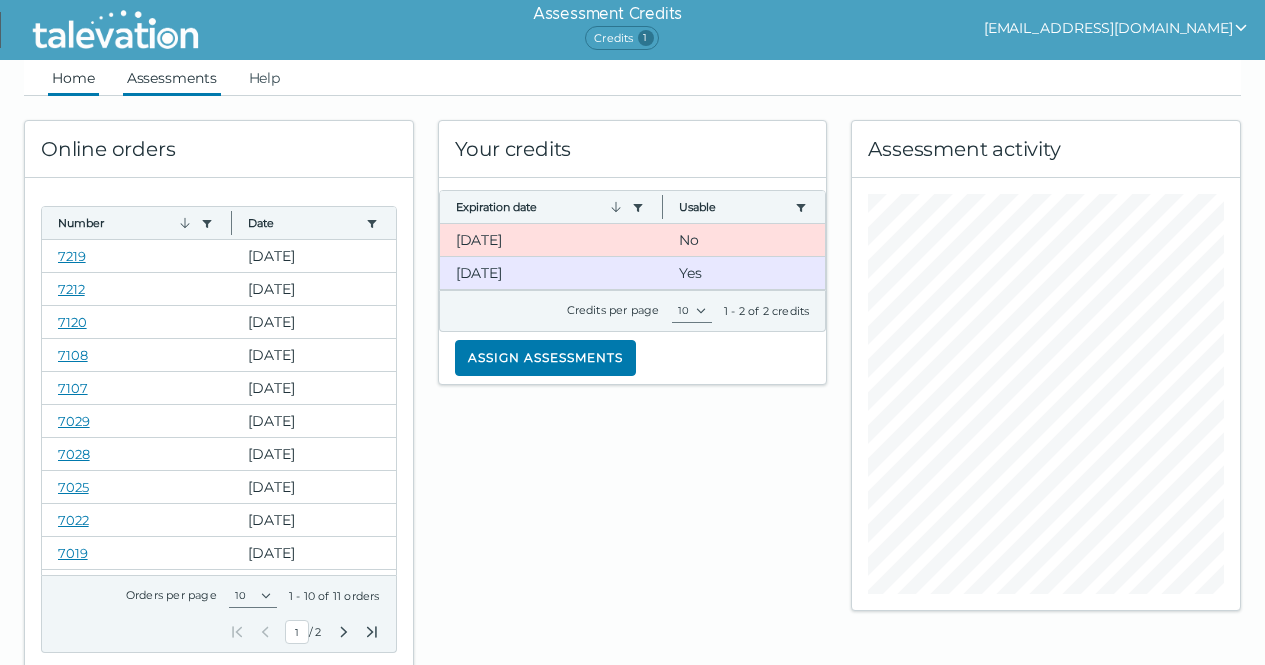 click on "Assessments" at bounding box center (172, 78) 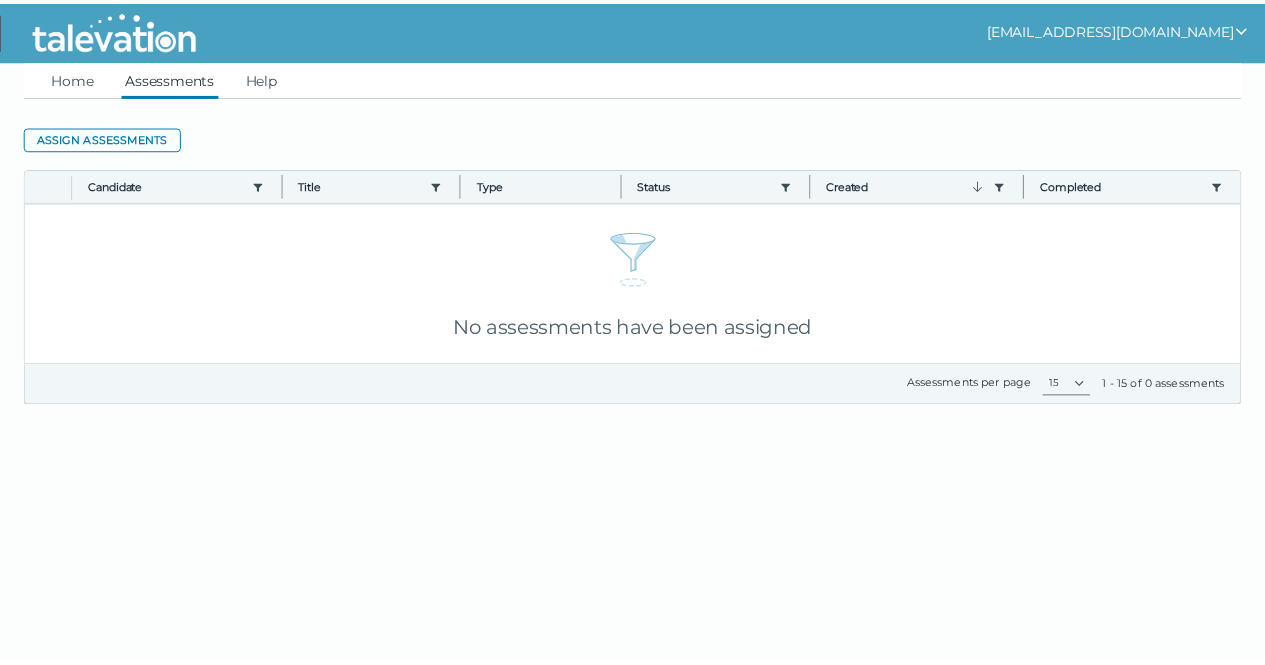scroll, scrollTop: 0, scrollLeft: 0, axis: both 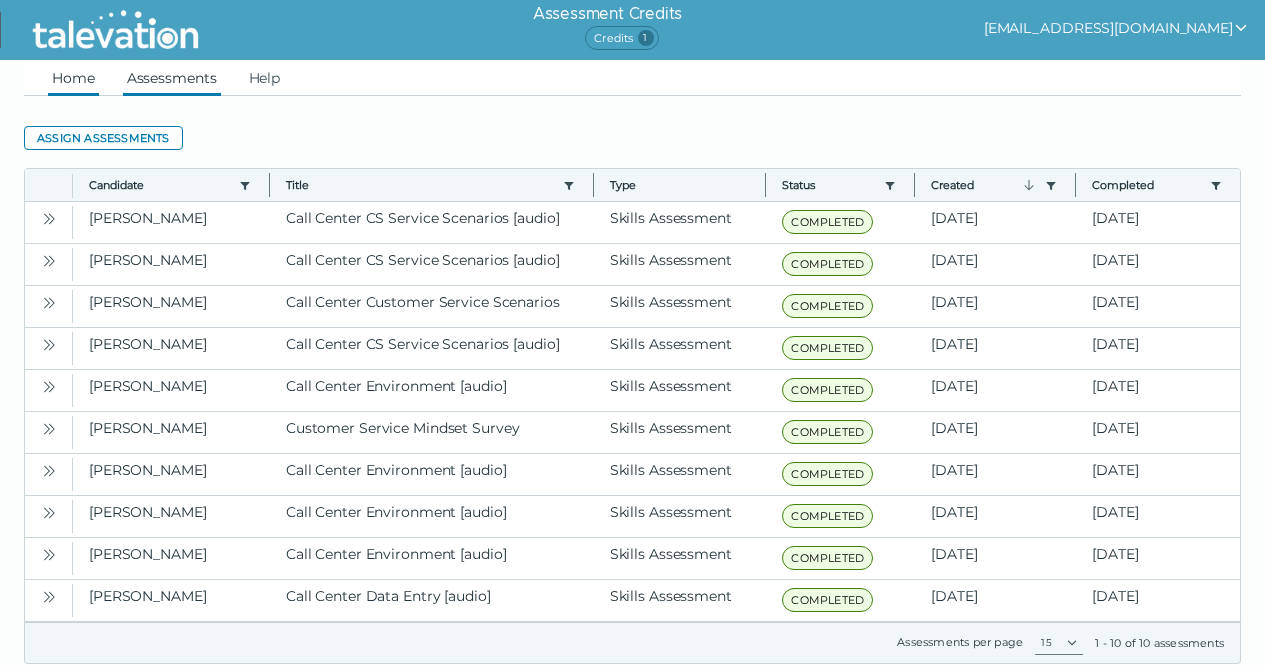 click on "Home" at bounding box center [73, 78] 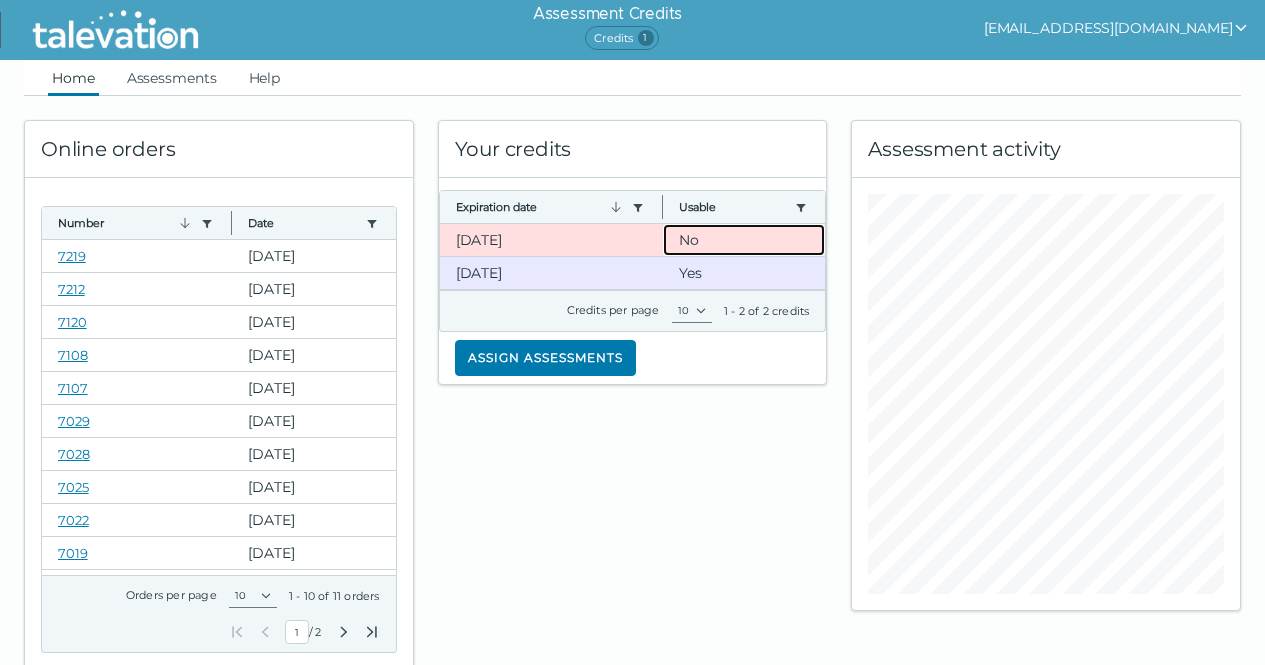 click on "No" 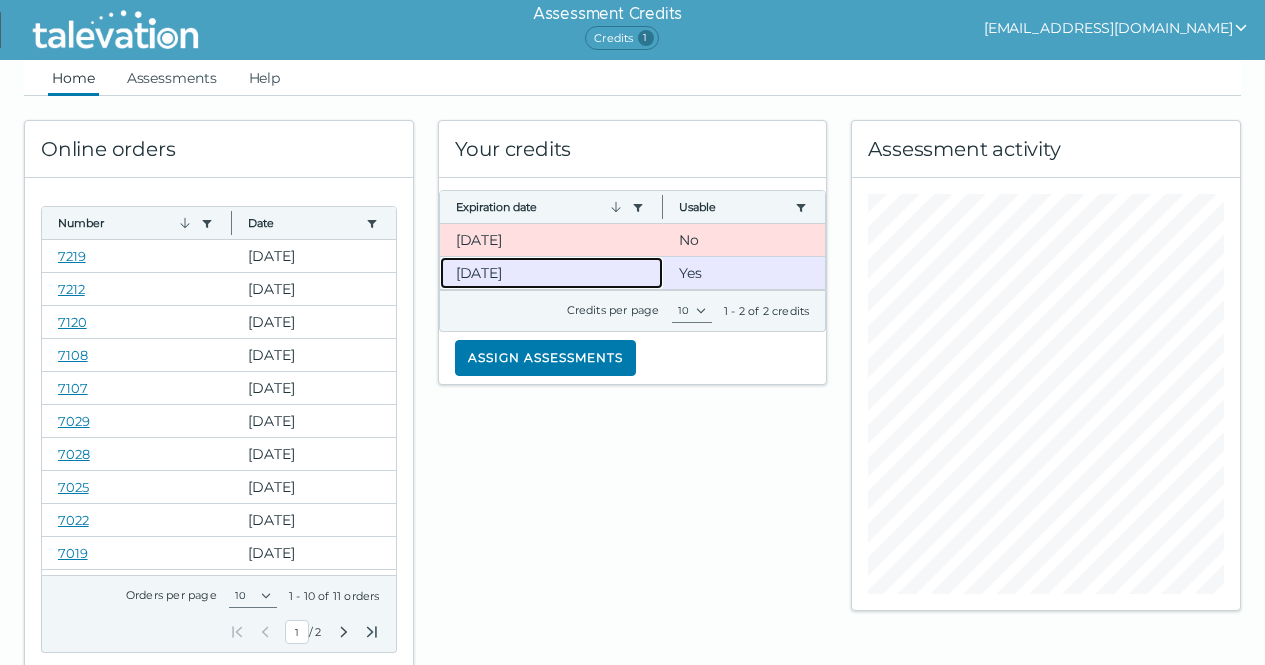 click on "[DATE]" 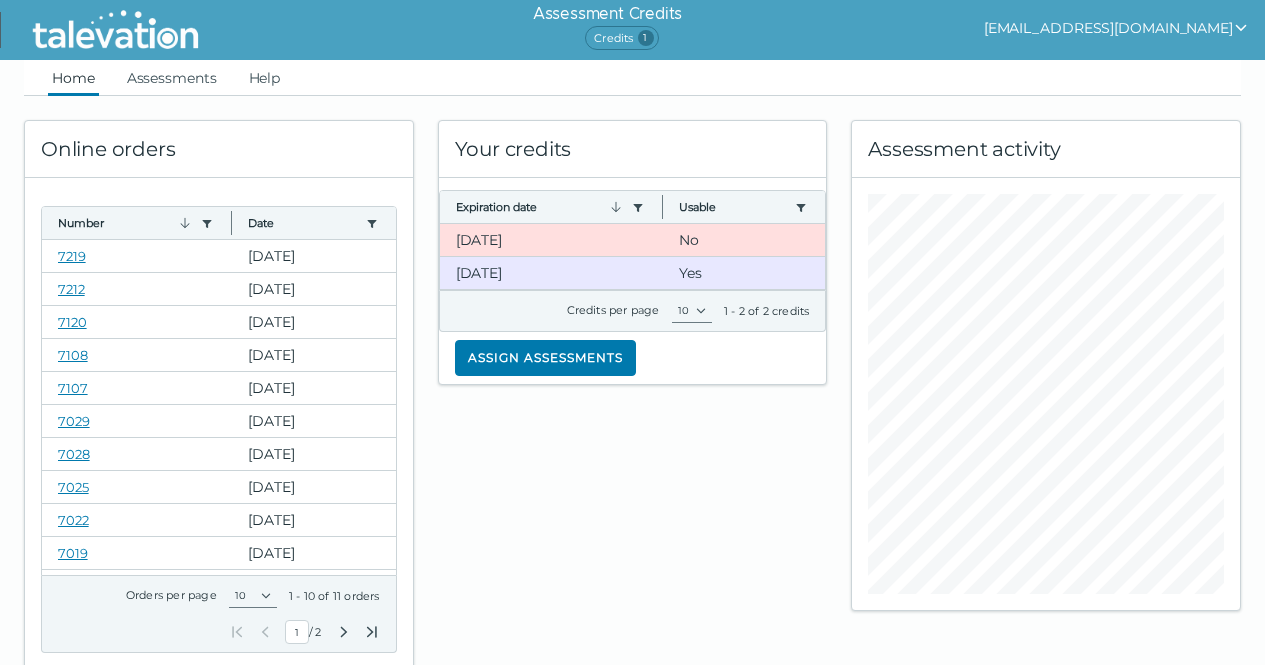 click on "Credits 1" at bounding box center (621, 38) 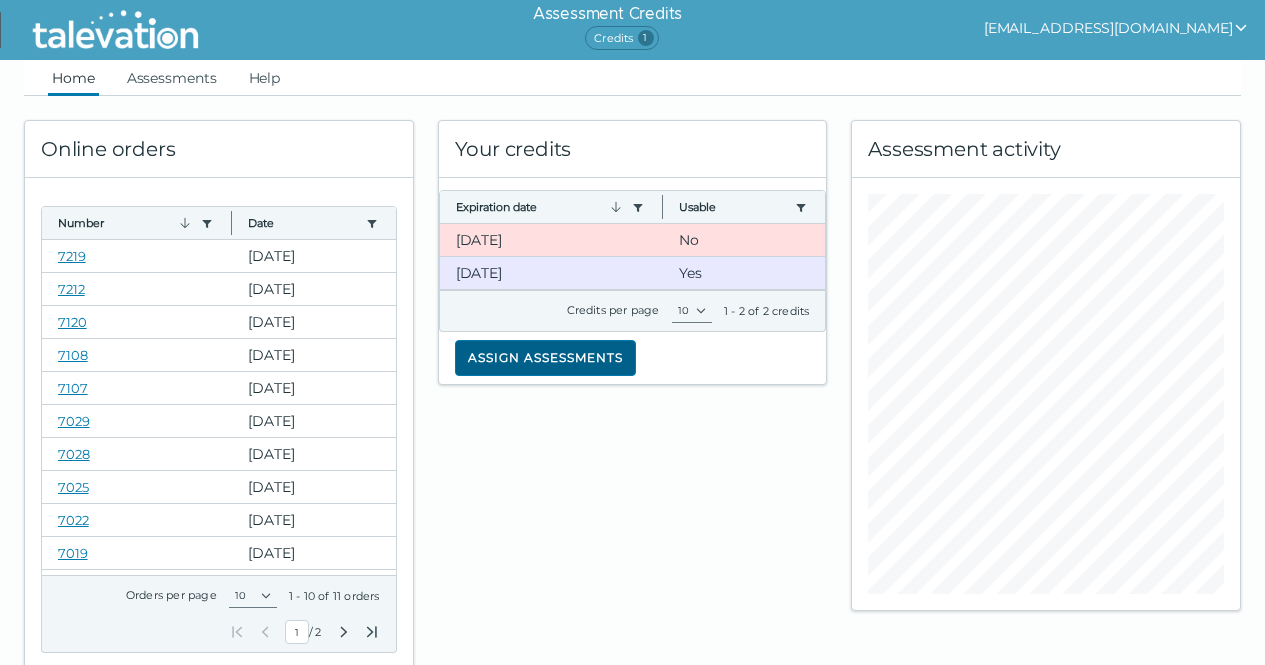 click on "Assign assessments" 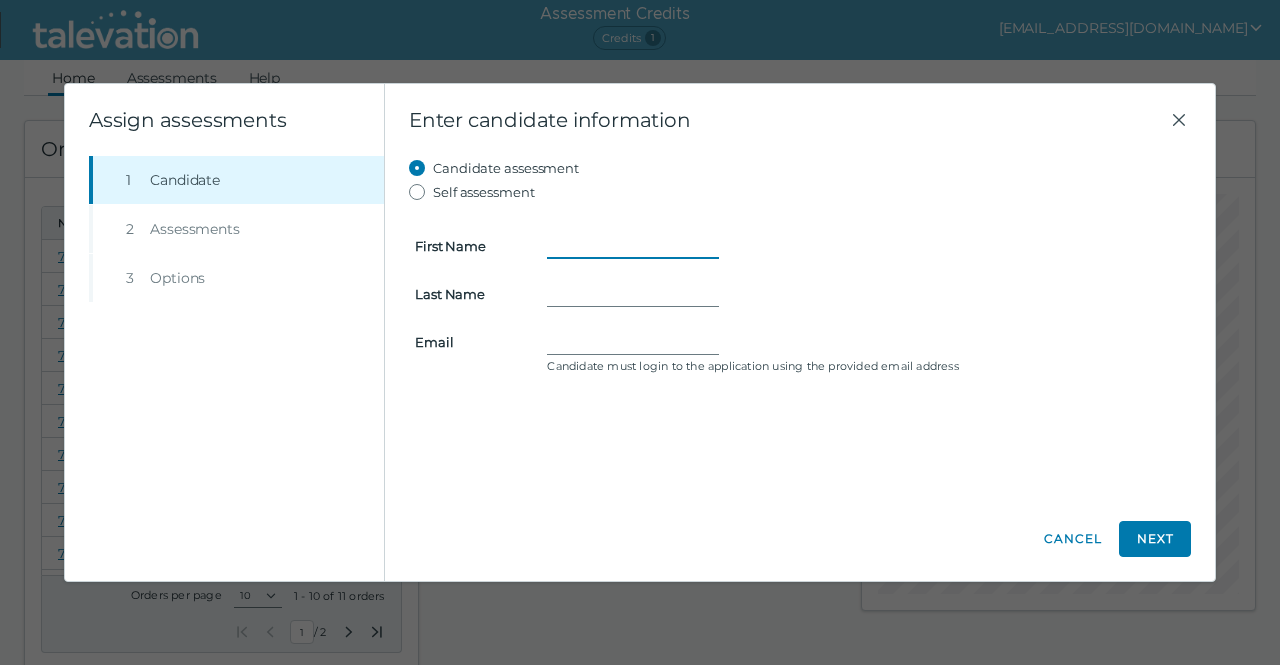 click on "First Name" at bounding box center [633, 246] 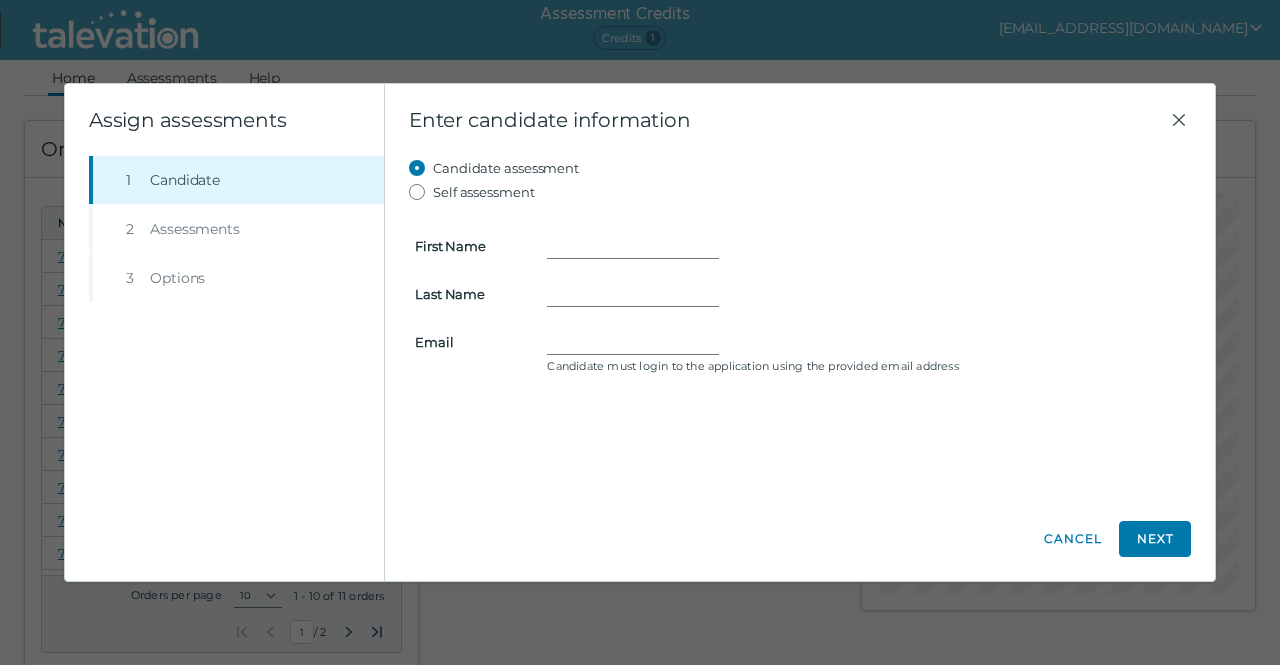 click on "Step  2  Assessments" at bounding box center (236, 229) 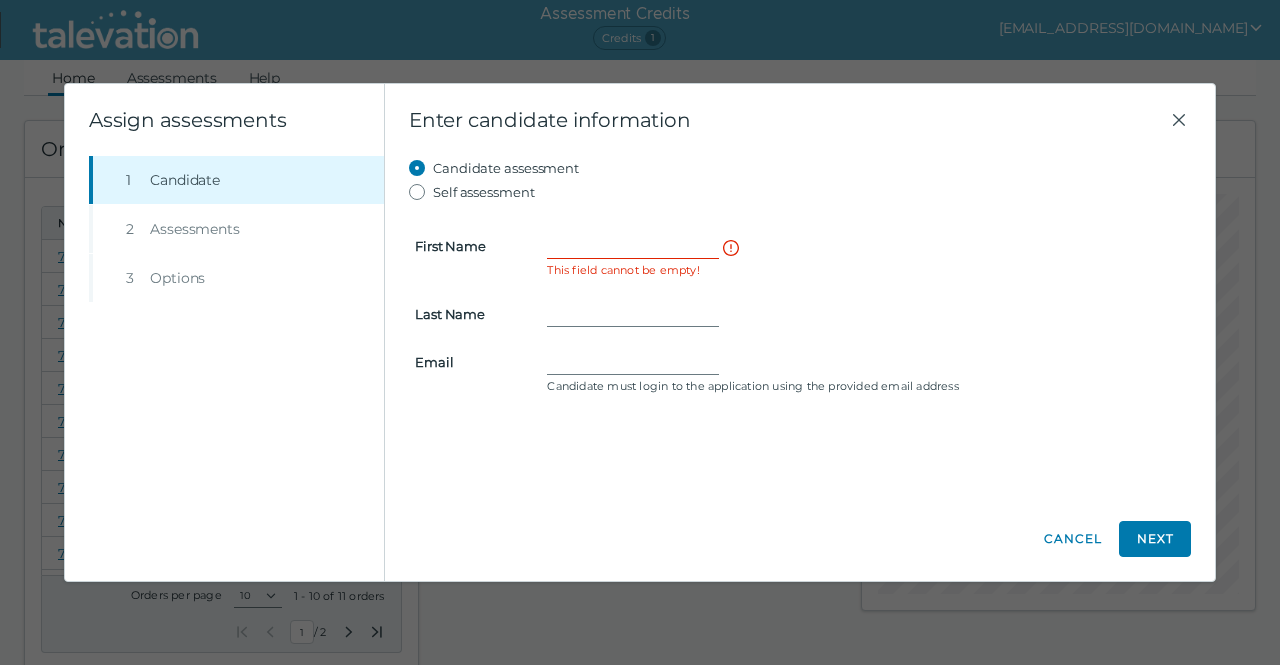 click on "Step  2  Assessments" at bounding box center (236, 229) 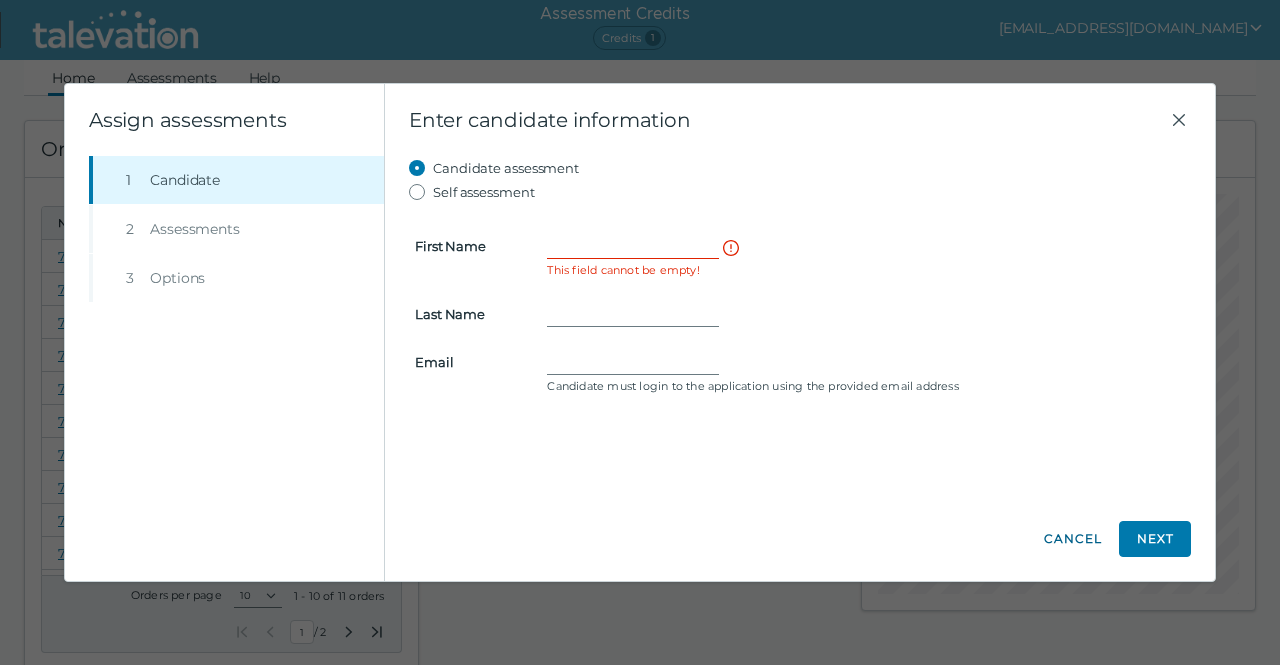 click on "Cancel" 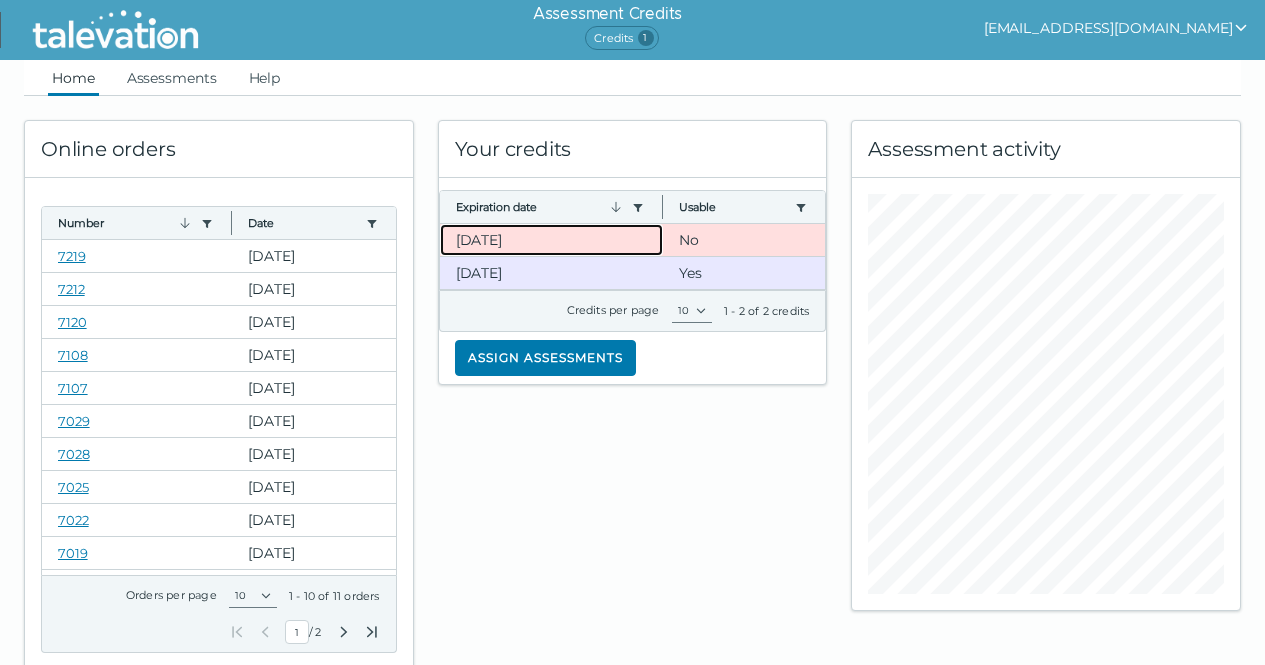 click on "[DATE]" 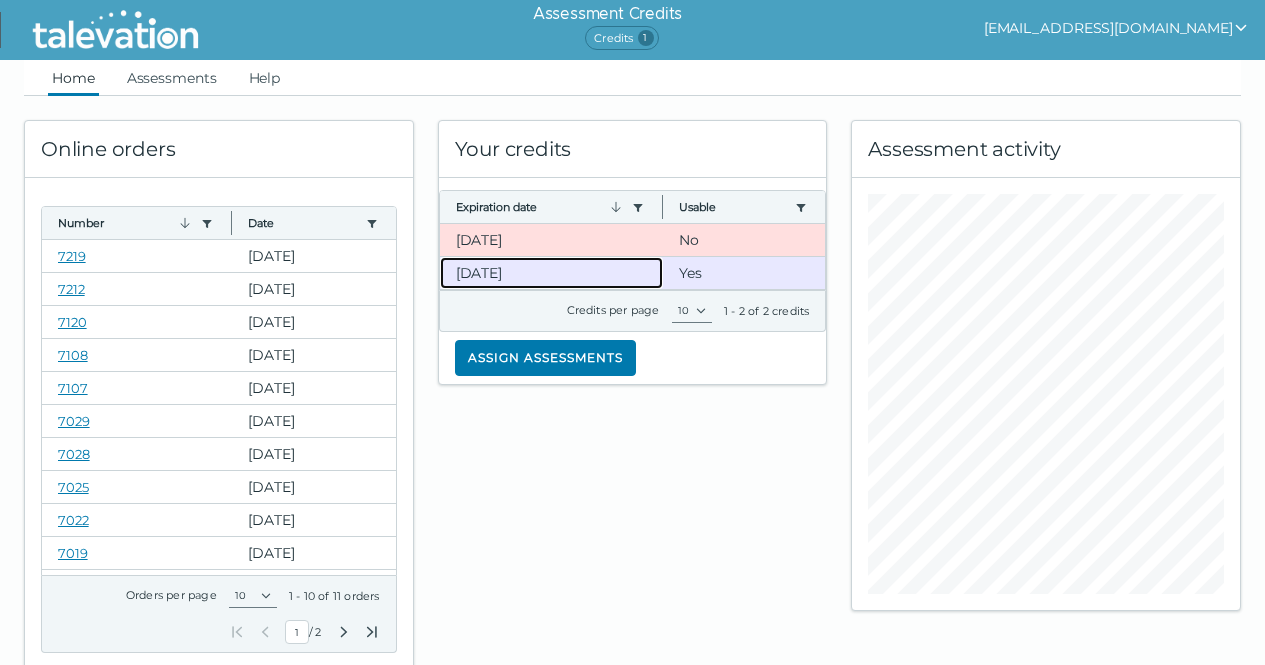 click on "[DATE]" 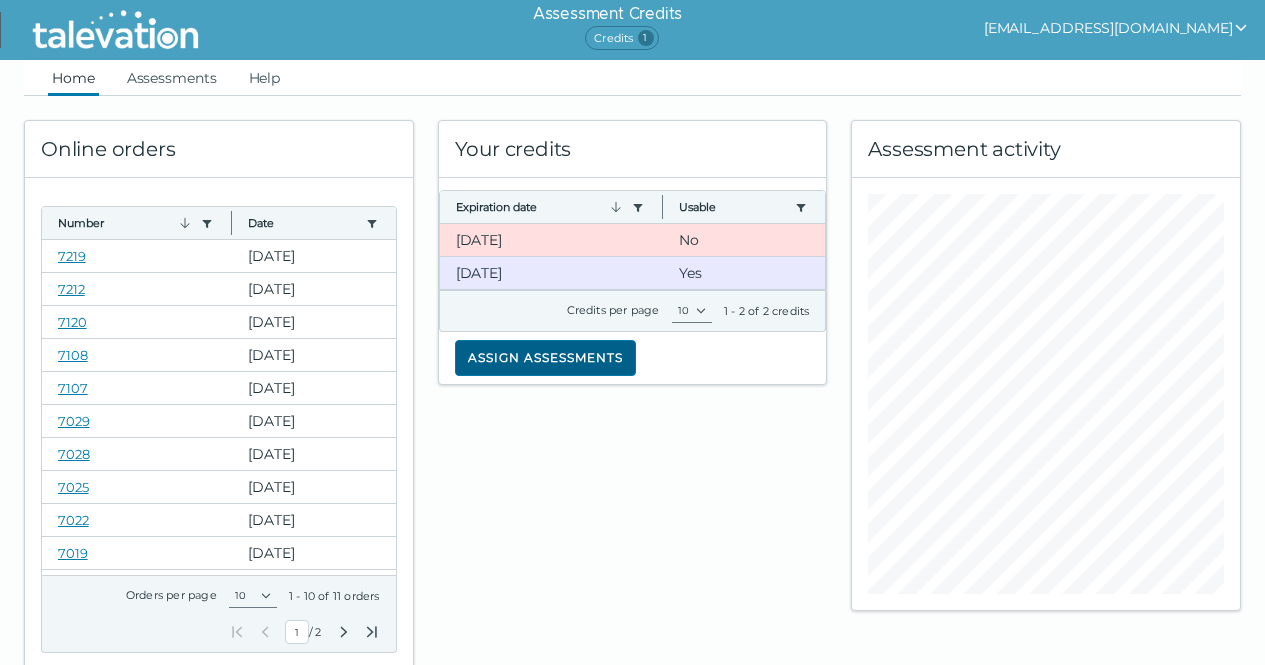 click on "Assign assessments" 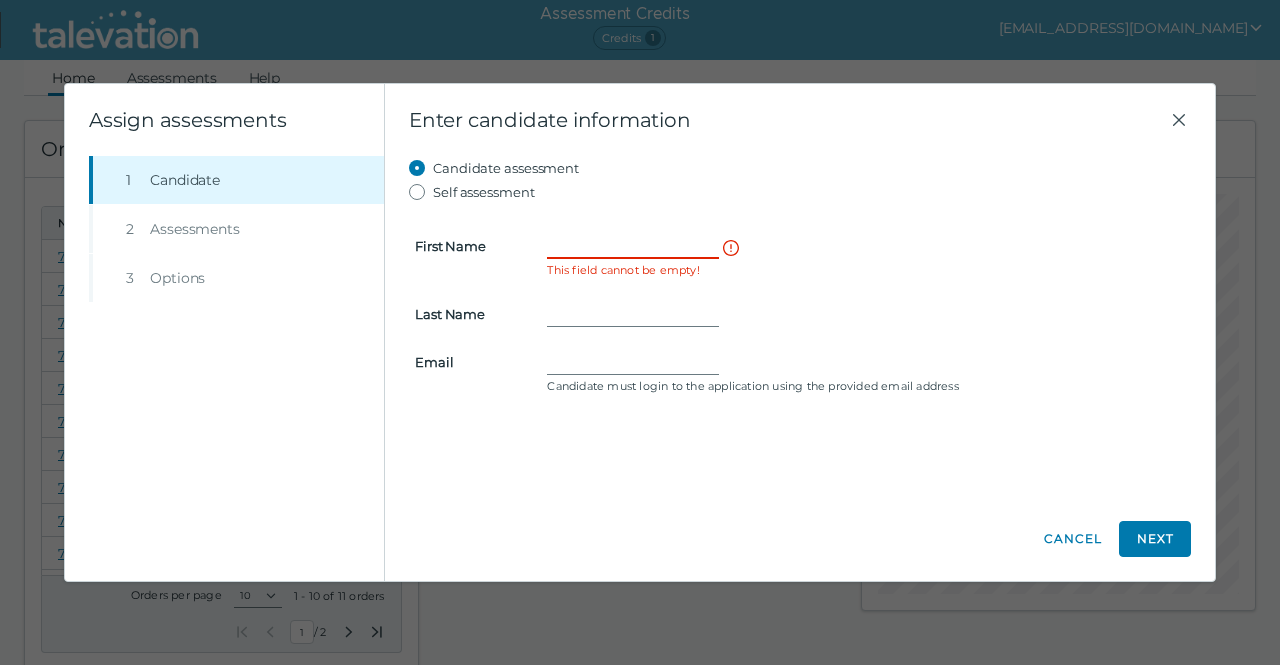 click on "First Name" at bounding box center (633, 246) 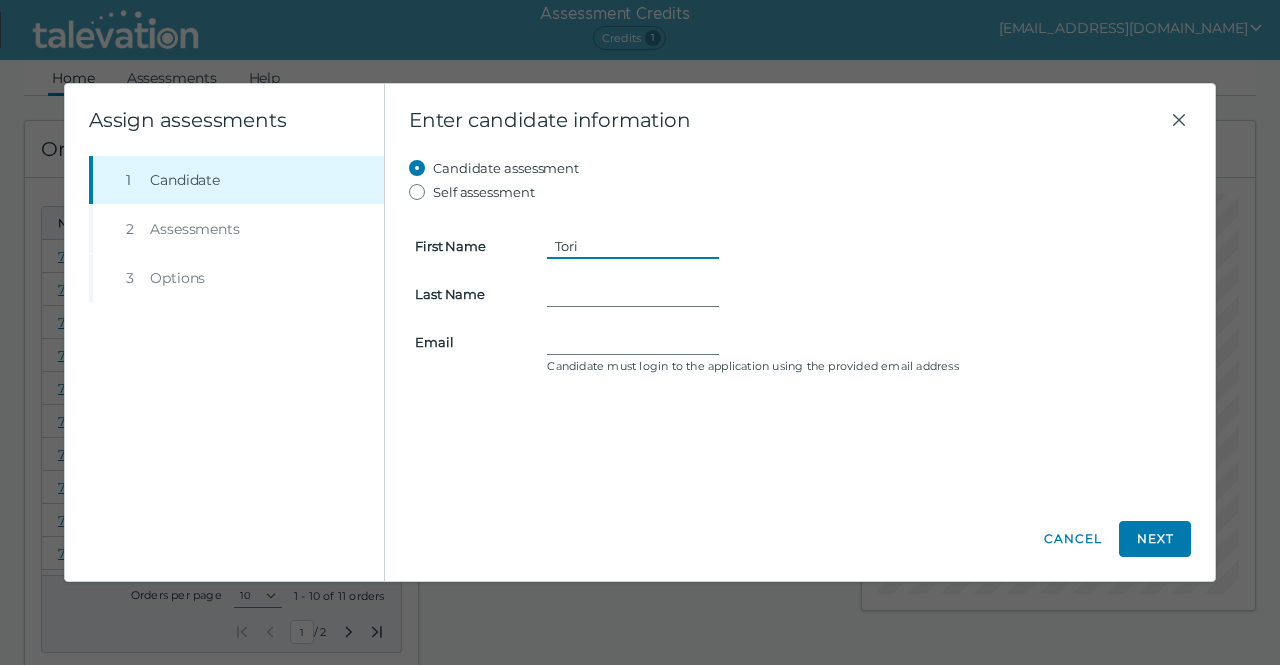 type on "Tori" 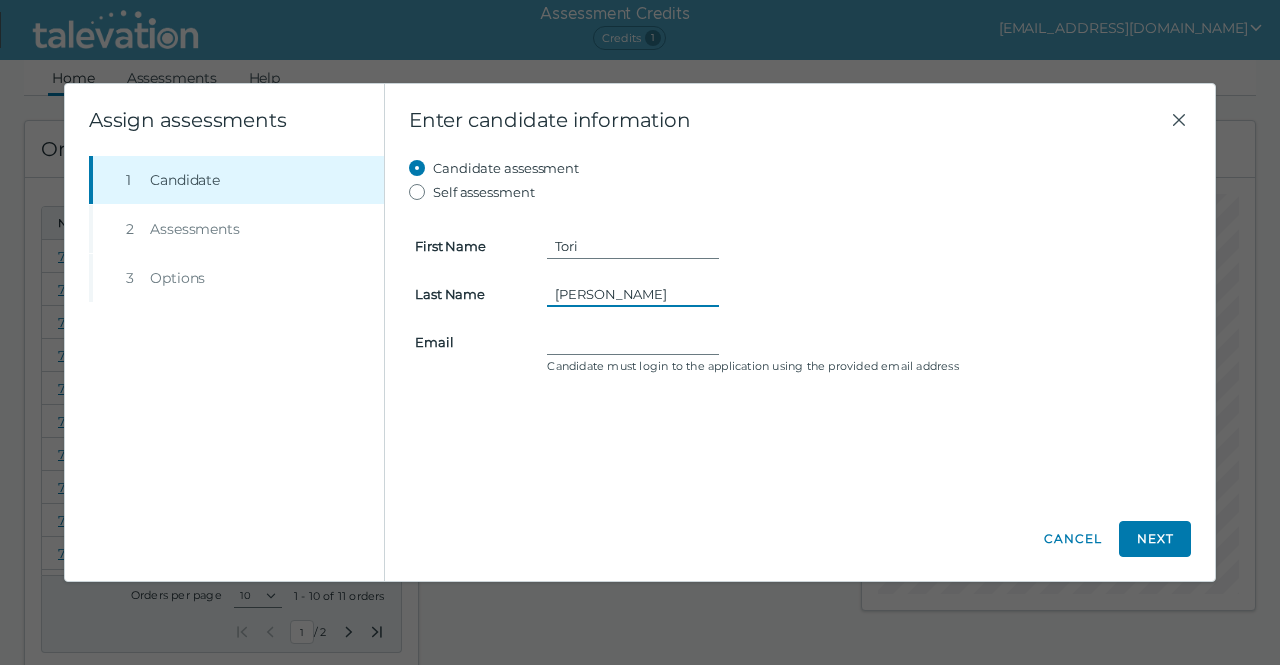 type on "[PERSON_NAME]" 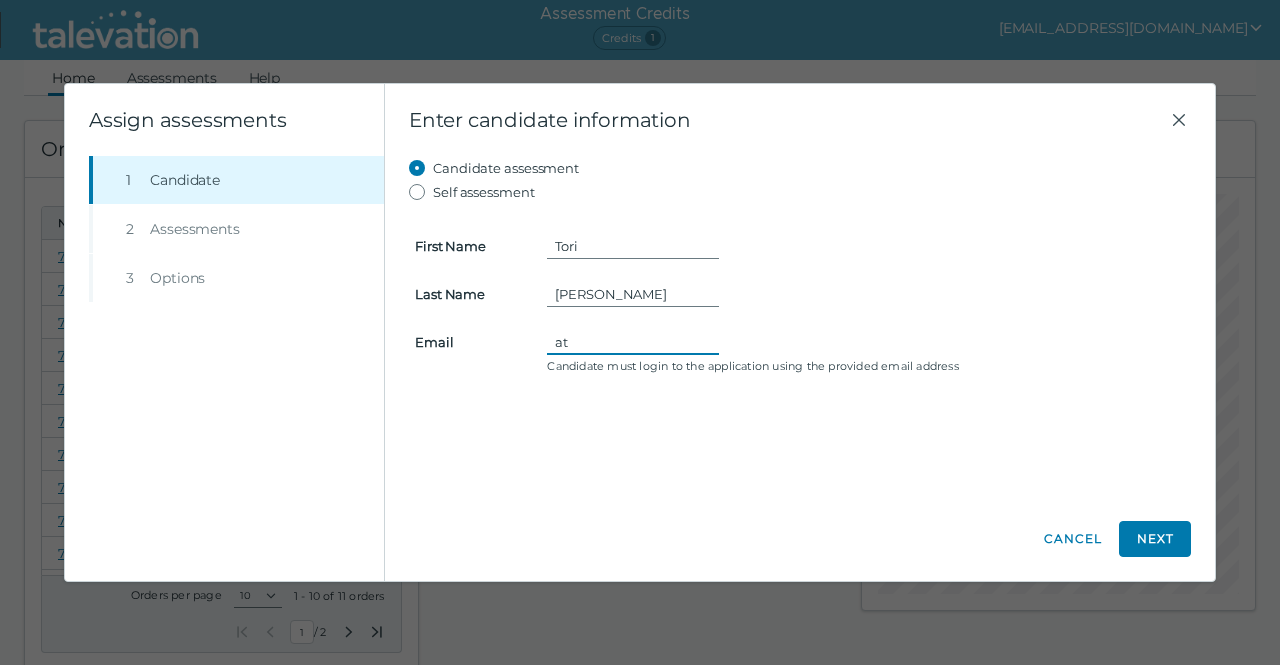 type on "a" 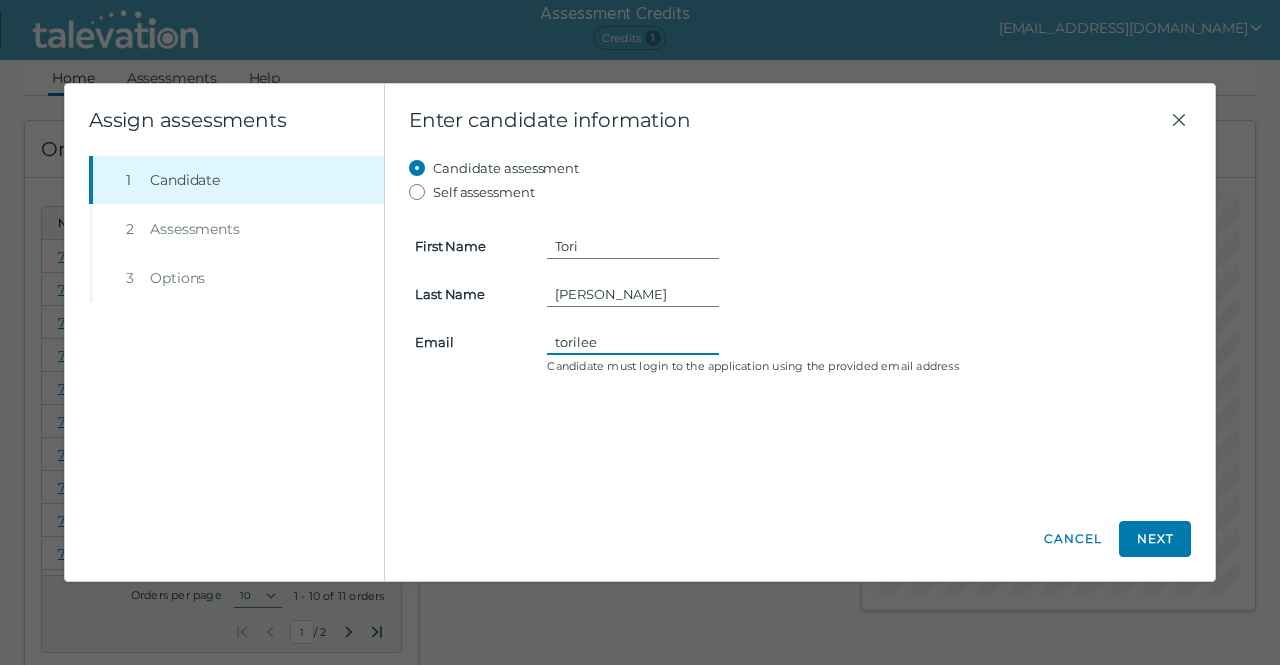 type on "[EMAIL_ADDRESS][DOMAIN_NAME]" 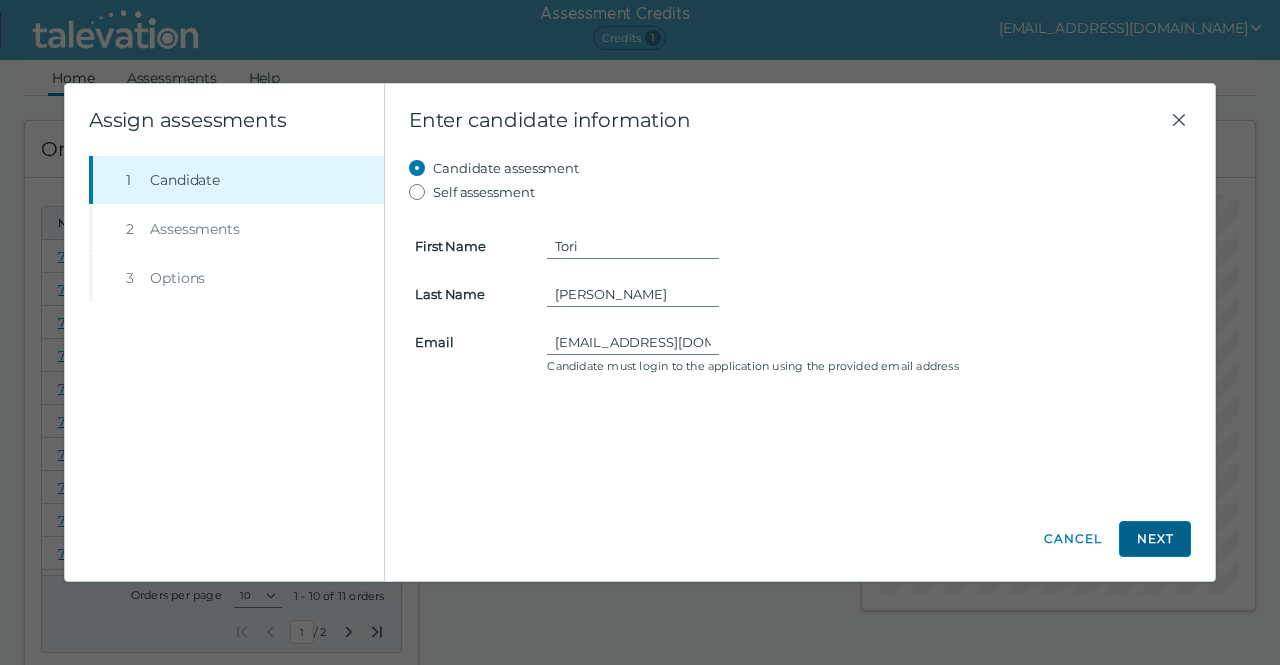 click on "Next" 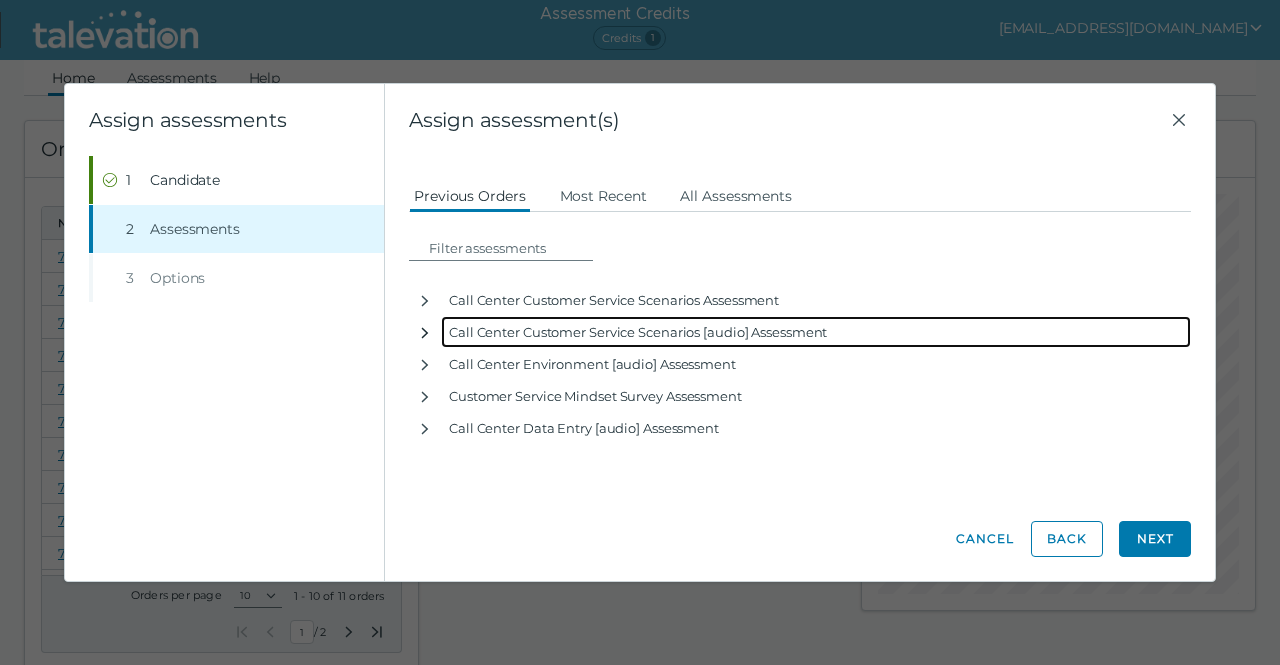 click 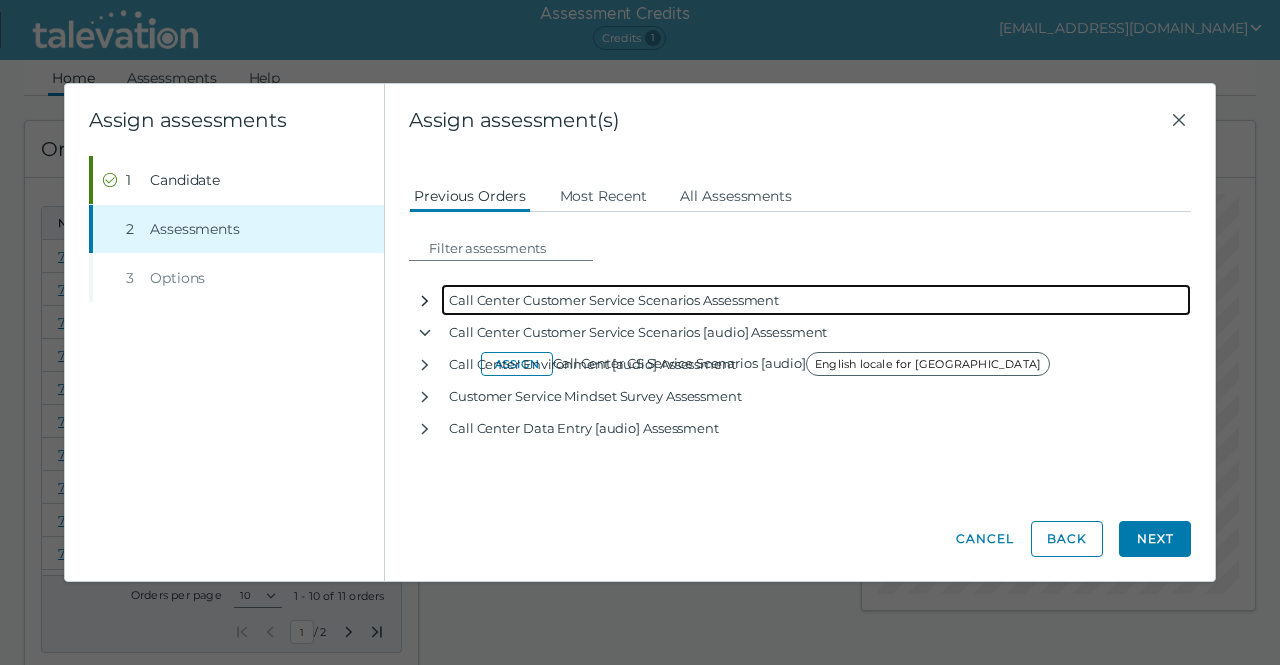 click 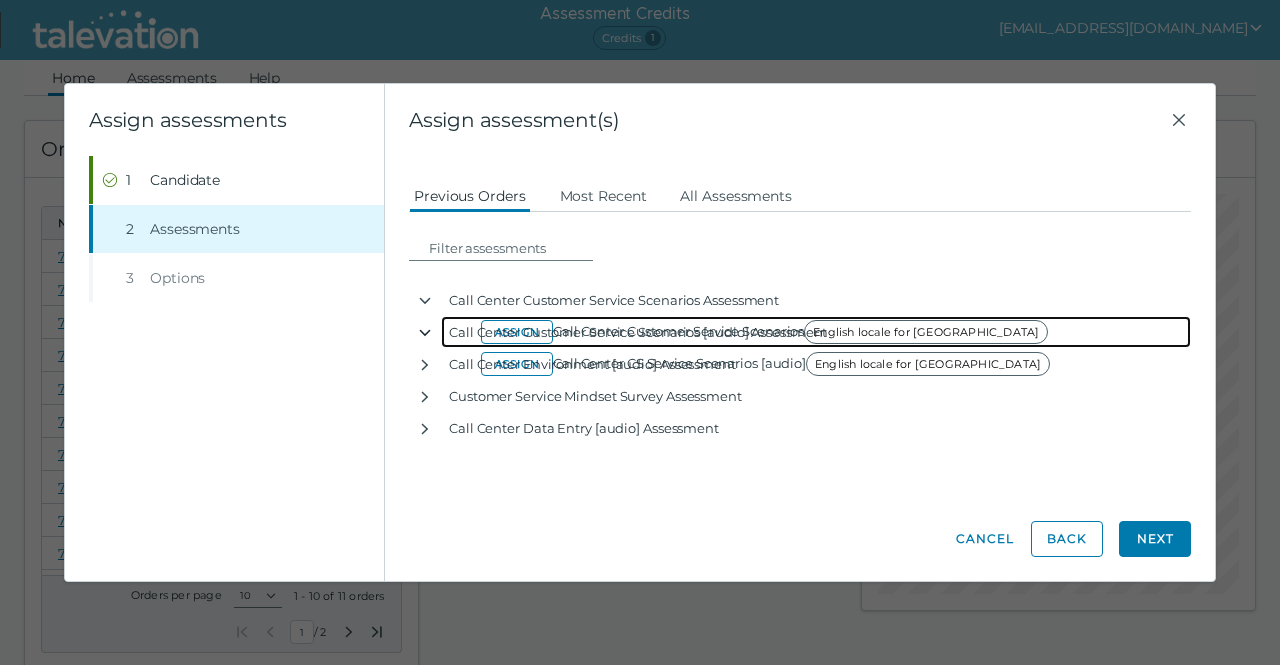 click 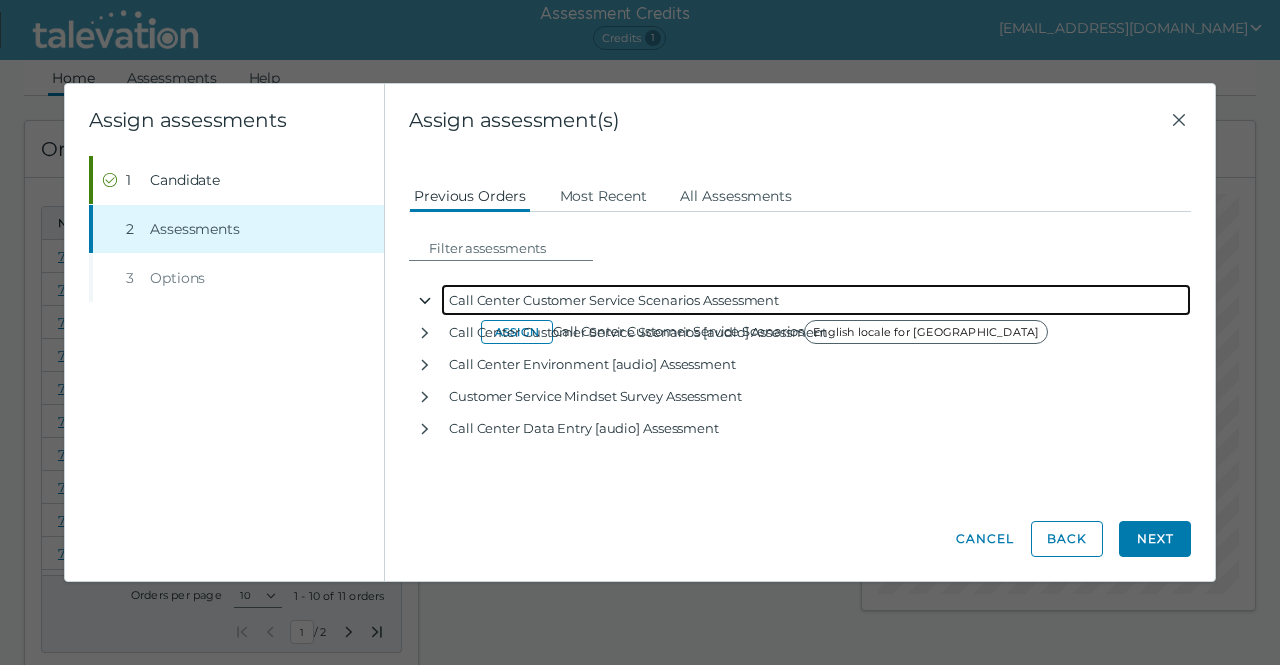 click 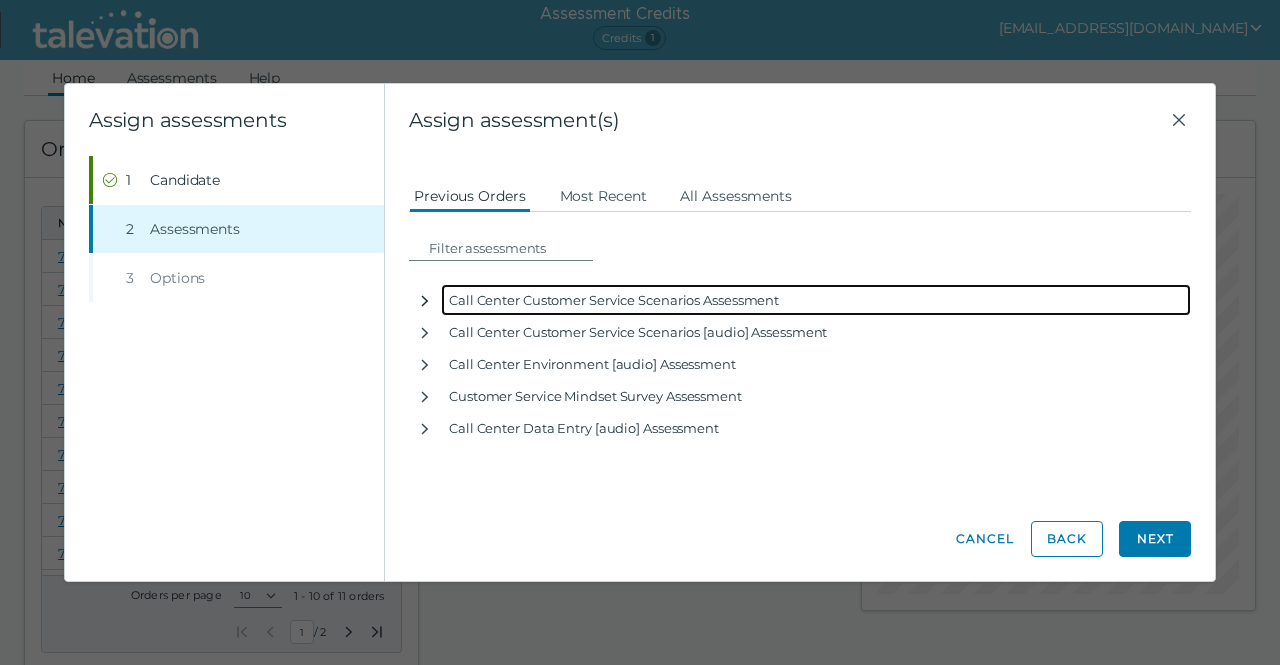 click 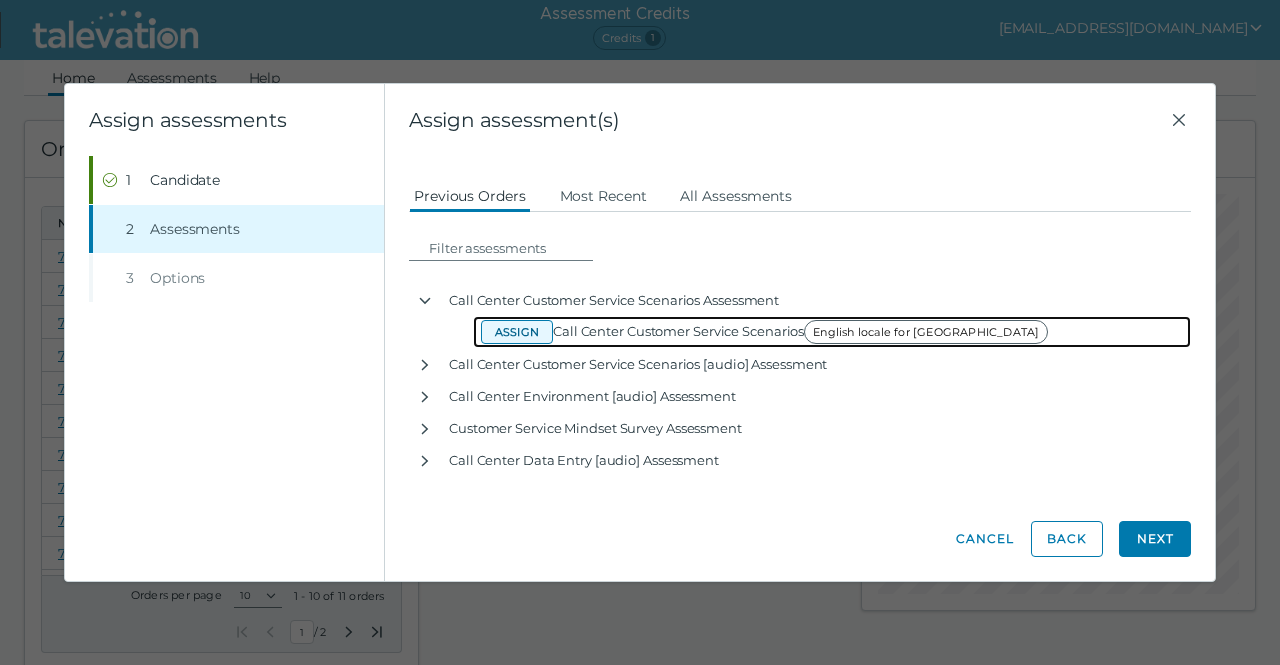 click on "Assign" at bounding box center (517, 332) 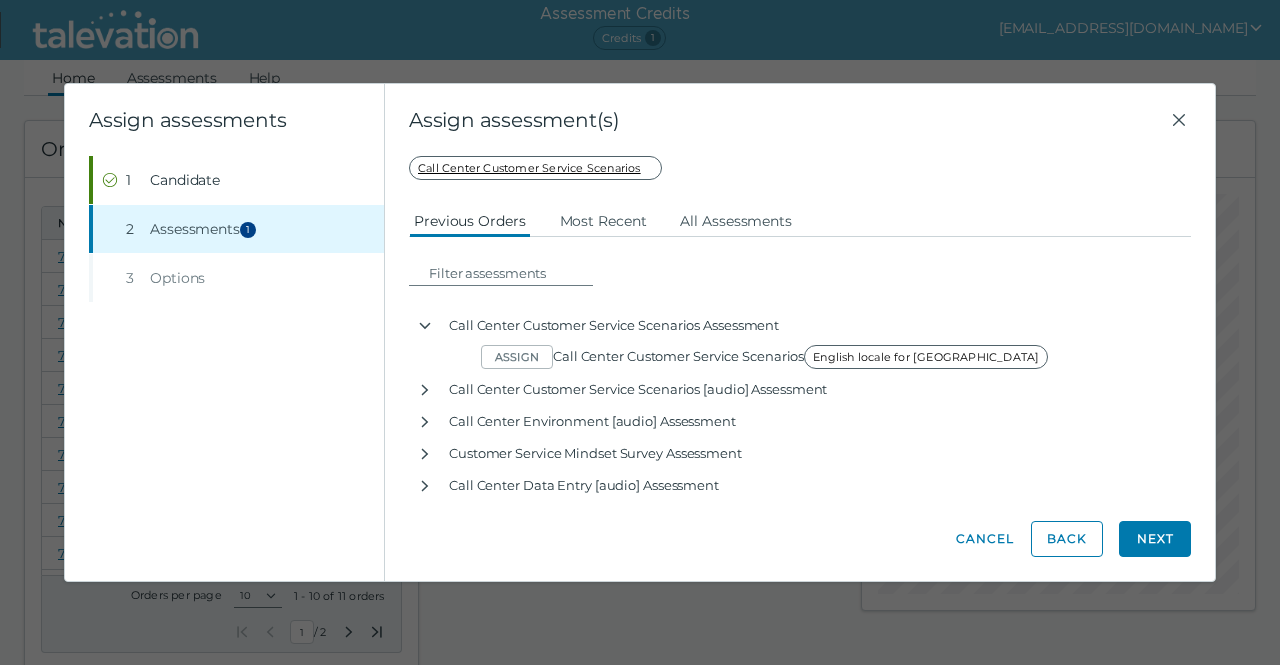 click on "Next" 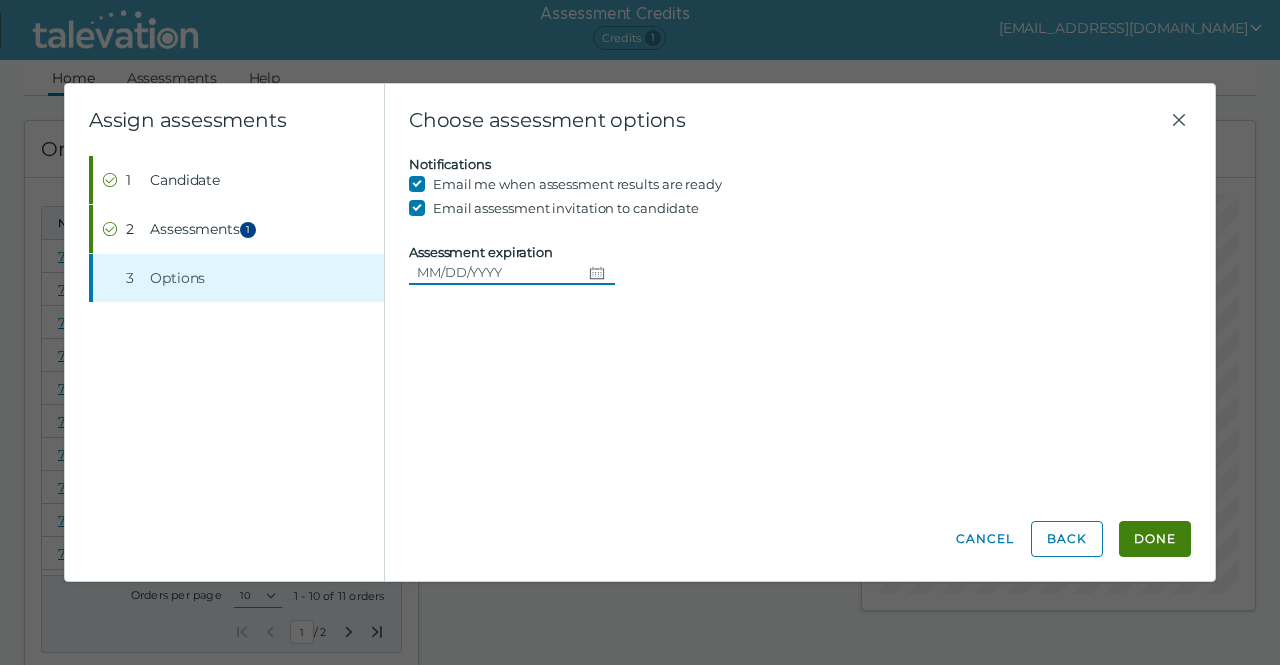 click 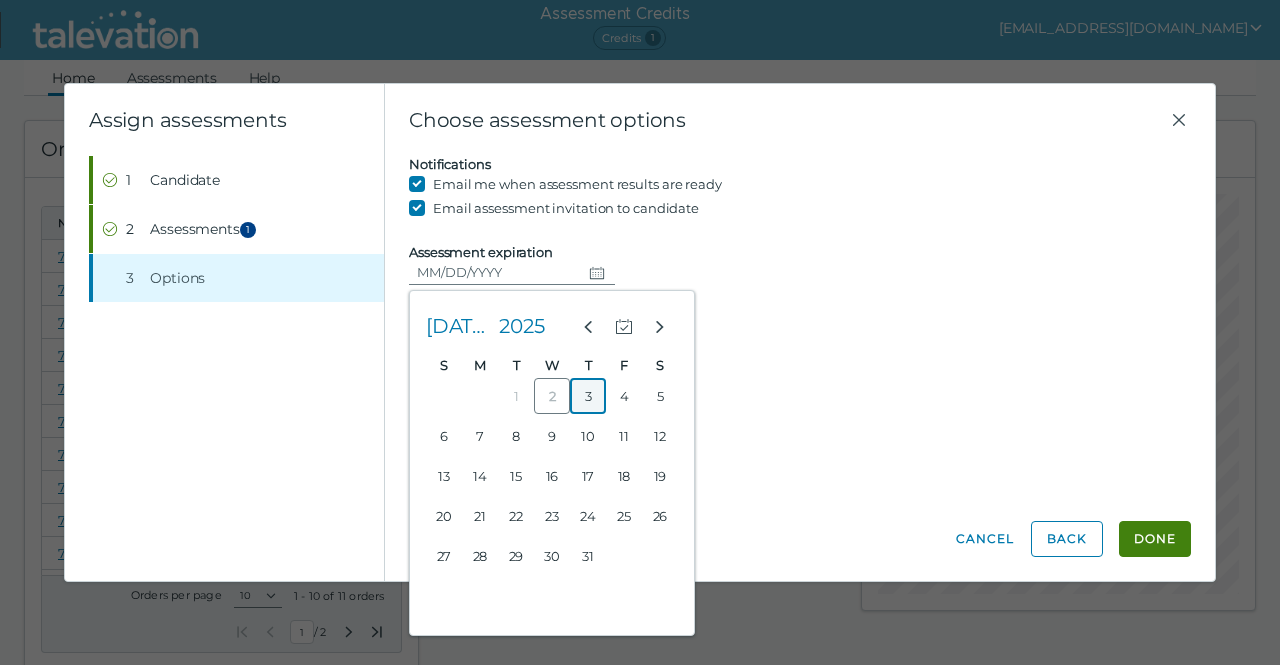 click on "3" 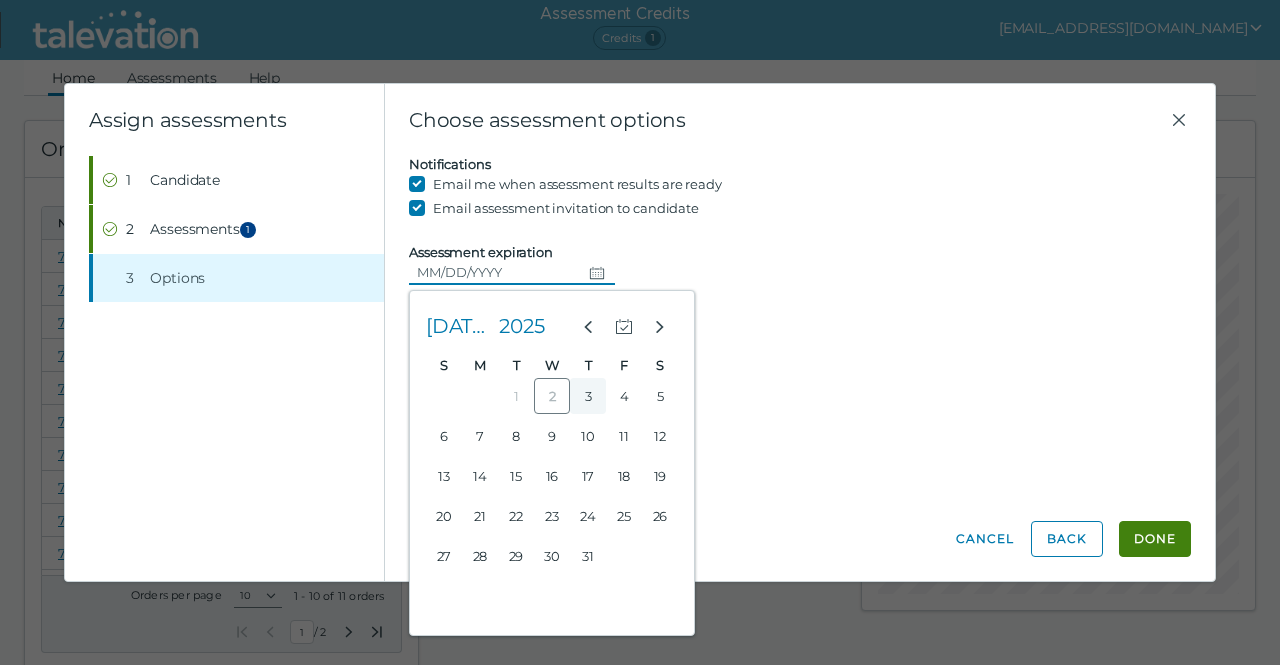 type on "[DATE]" 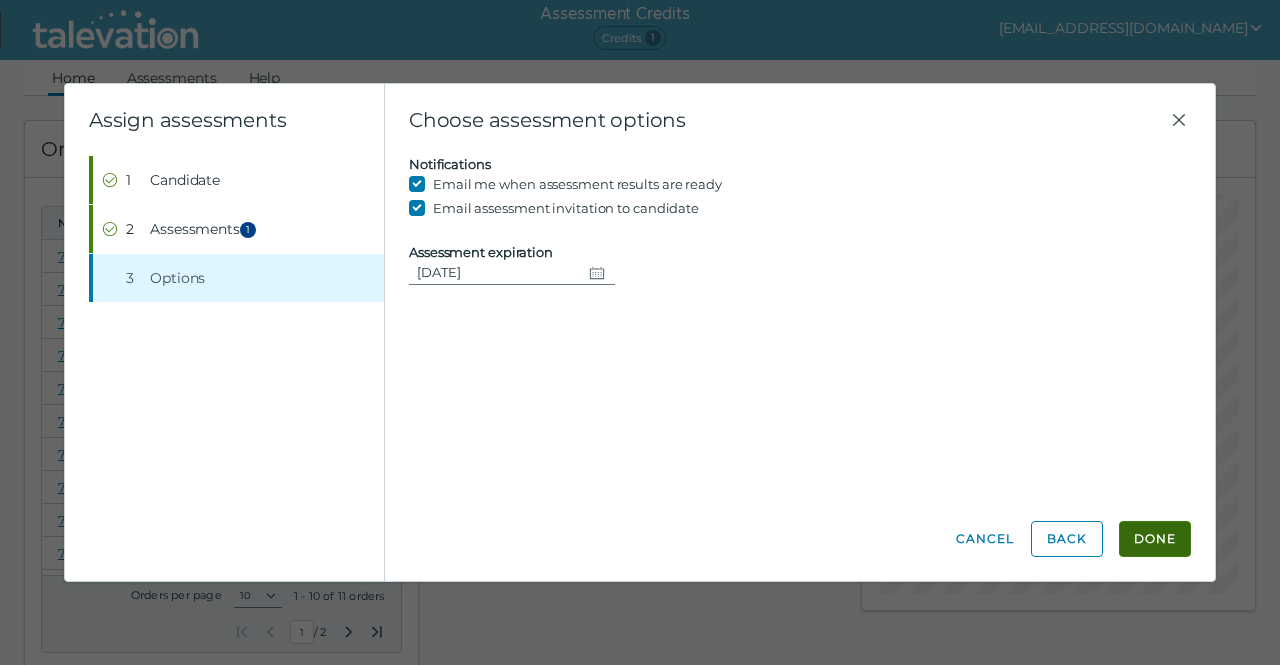 click on "Done" 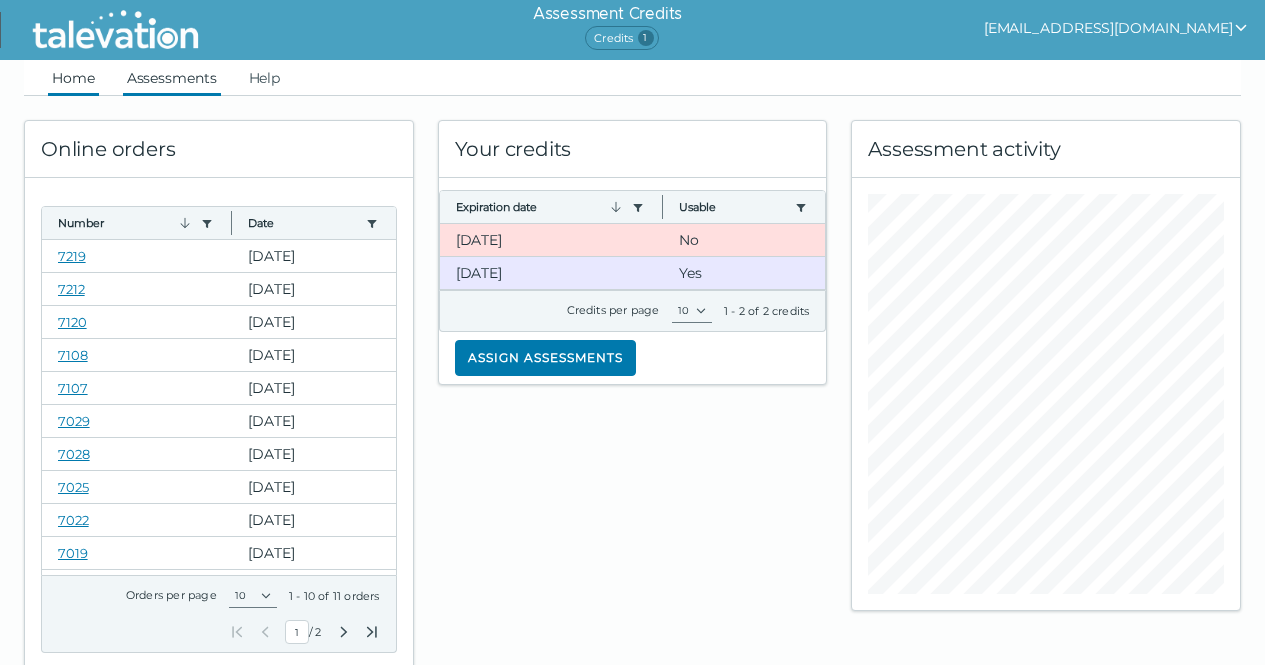 click on "Assessments" at bounding box center [172, 78] 